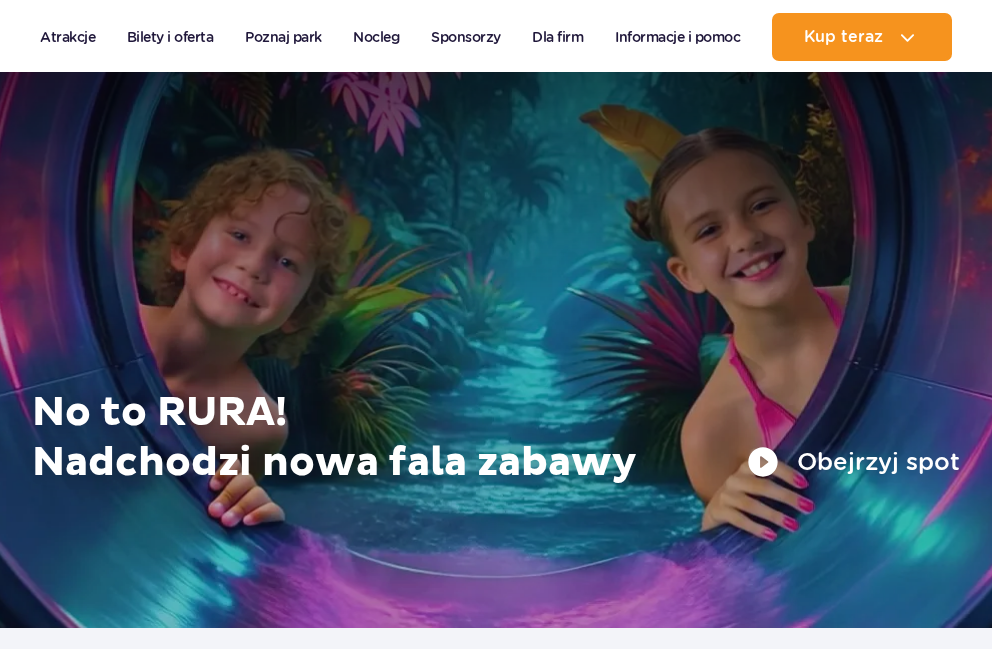 scroll, scrollTop: 1400, scrollLeft: 0, axis: vertical 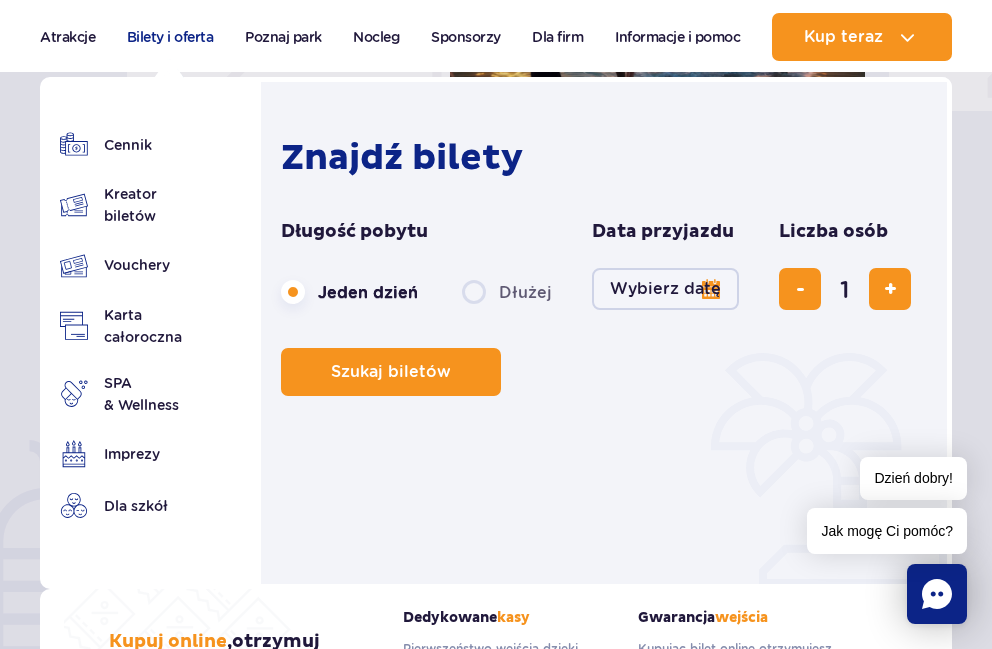 click on "Bilety i oferta" at bounding box center (170, 37) 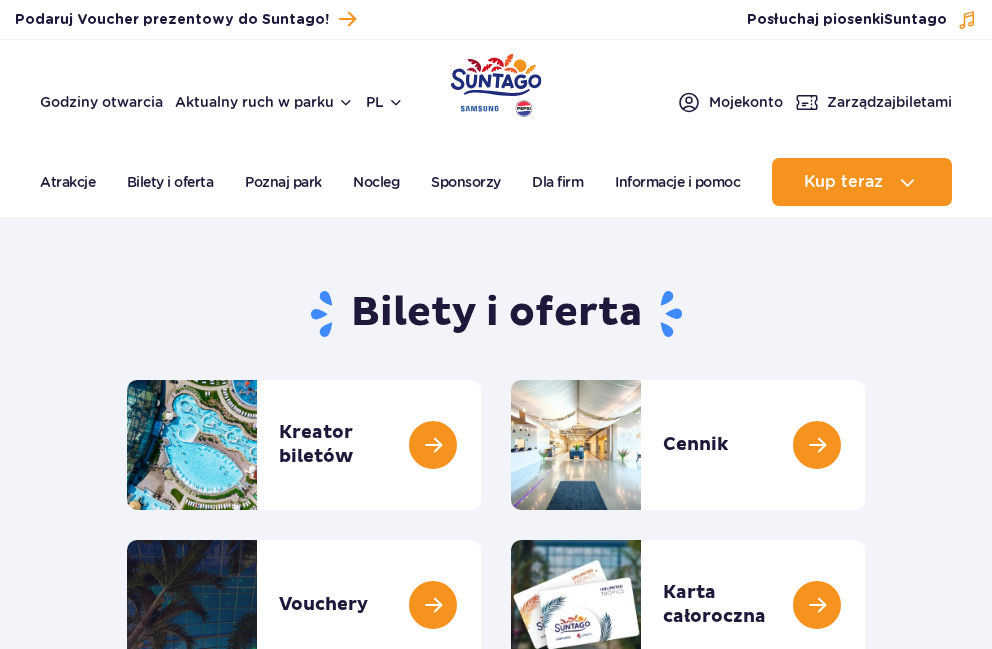 scroll, scrollTop: 0, scrollLeft: 0, axis: both 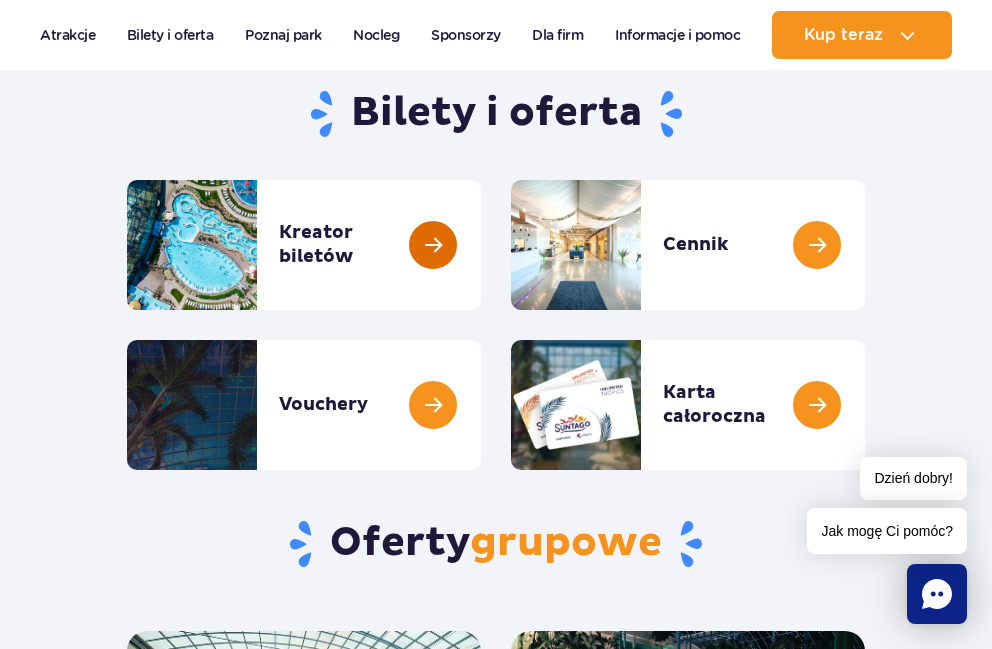 click at bounding box center (481, 245) 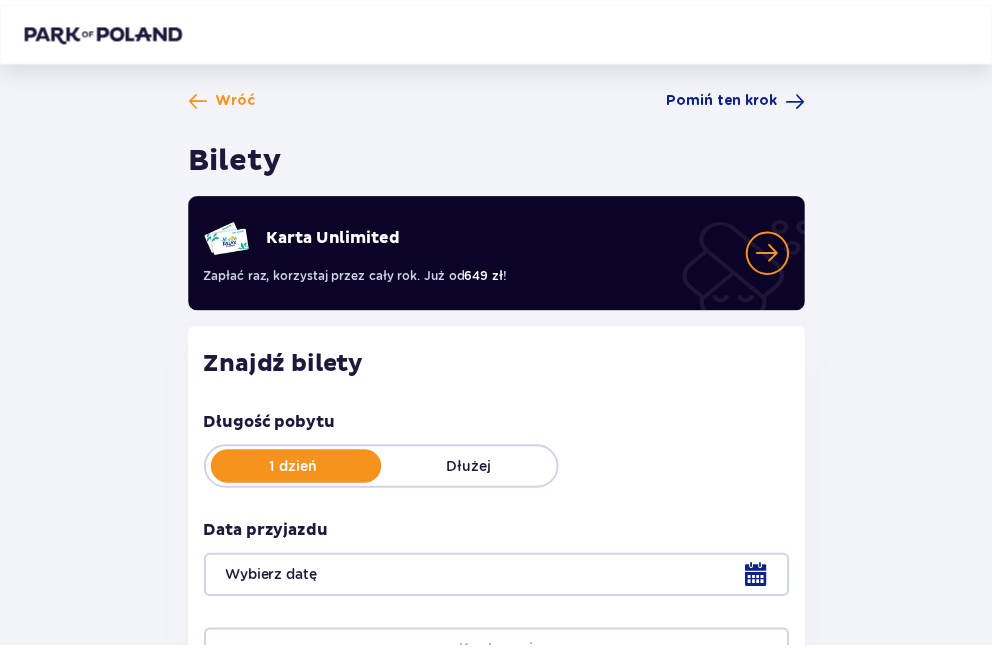scroll, scrollTop: 0, scrollLeft: 0, axis: both 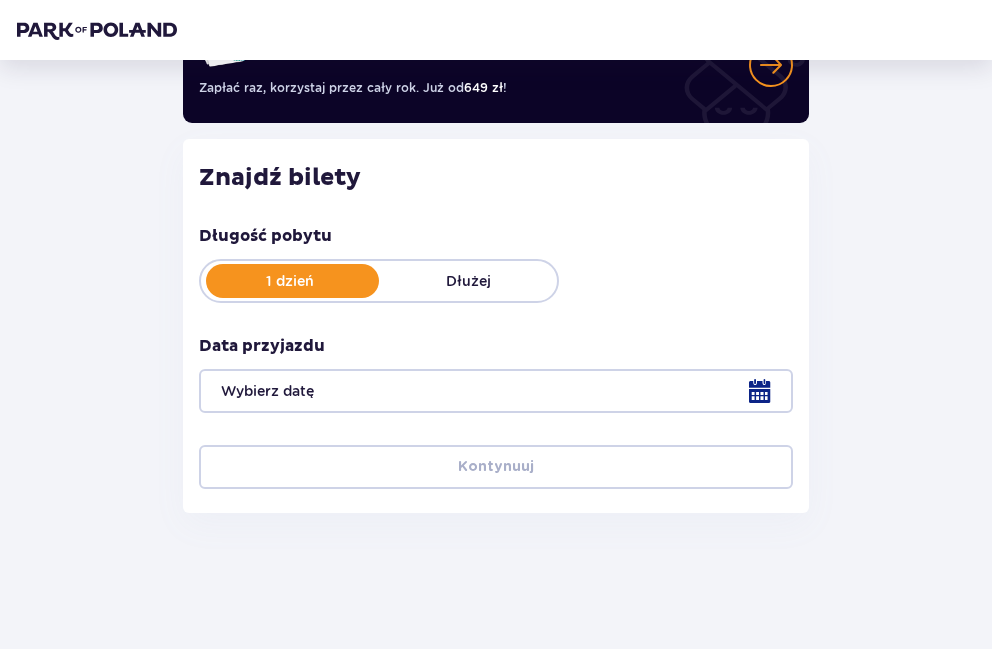 click on "Dłużej" at bounding box center [468, 281] 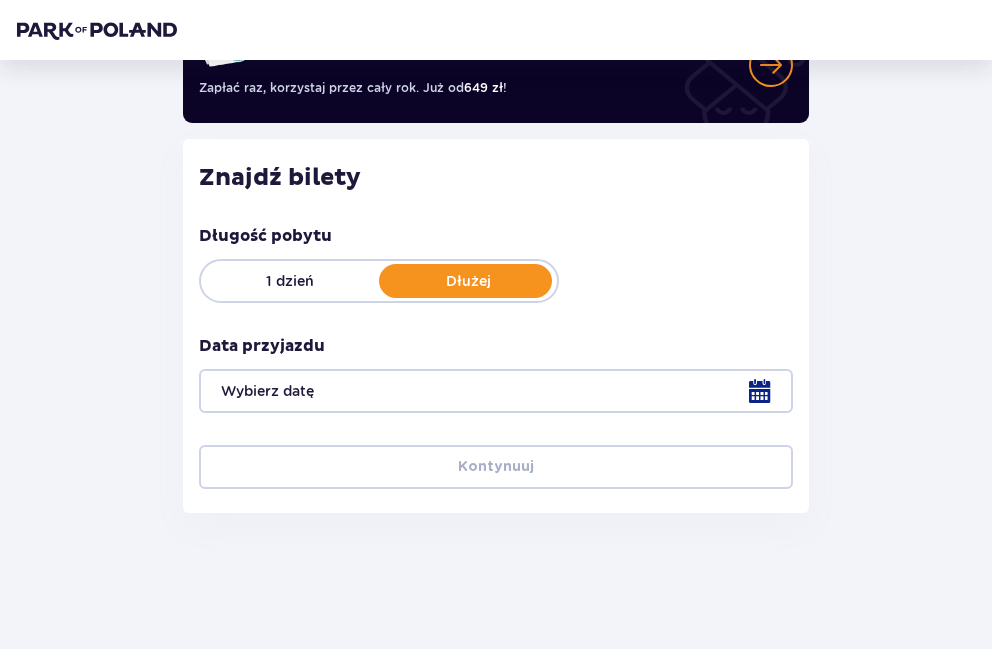 click on "1 dzień" at bounding box center [290, 281] 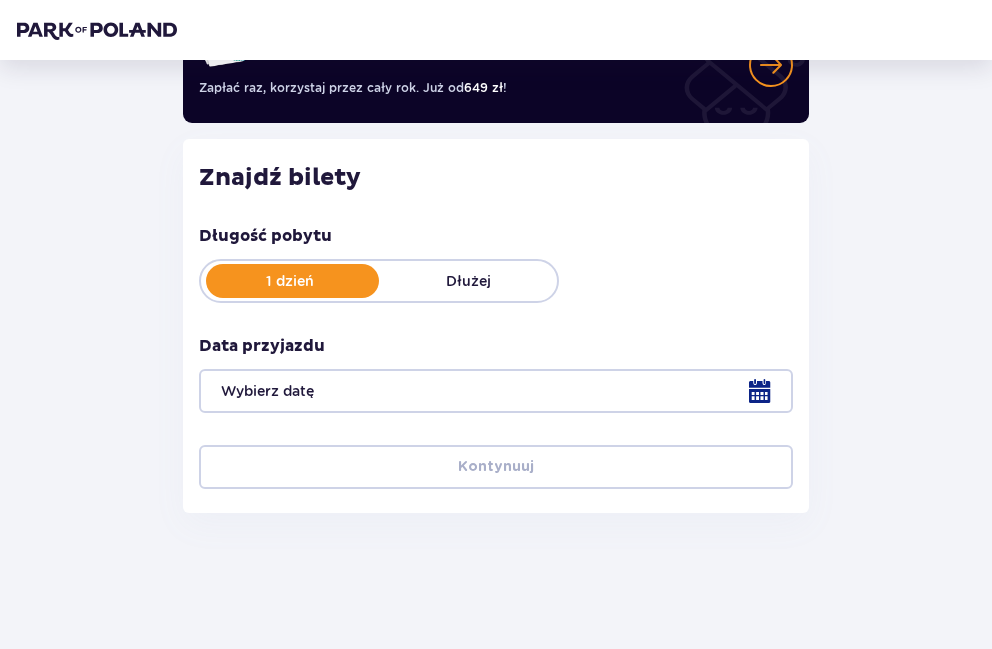 click at bounding box center [496, 391] 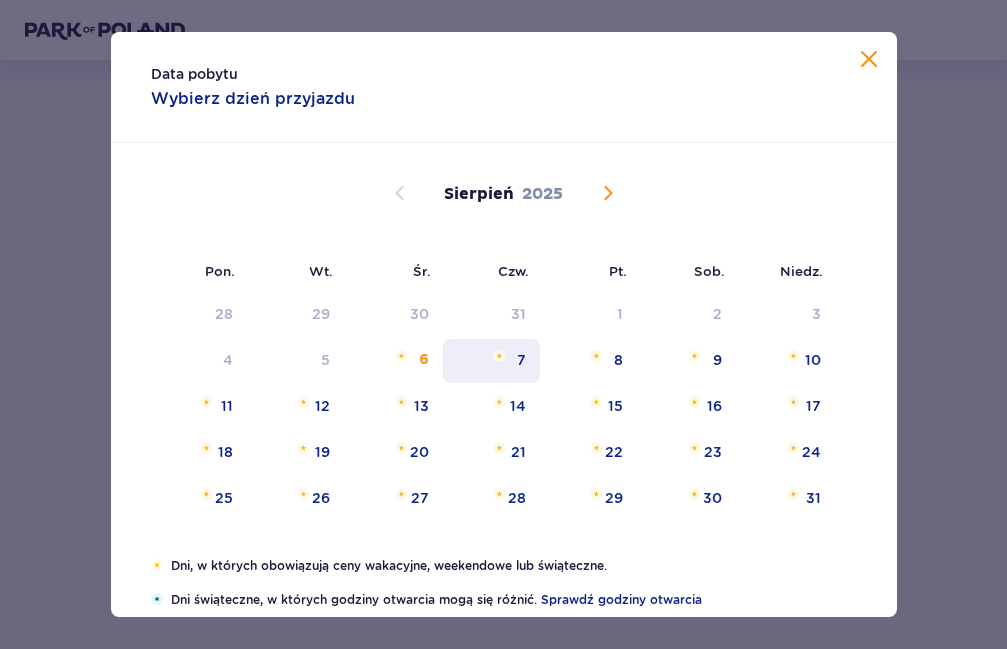 click on "7" at bounding box center (491, 361) 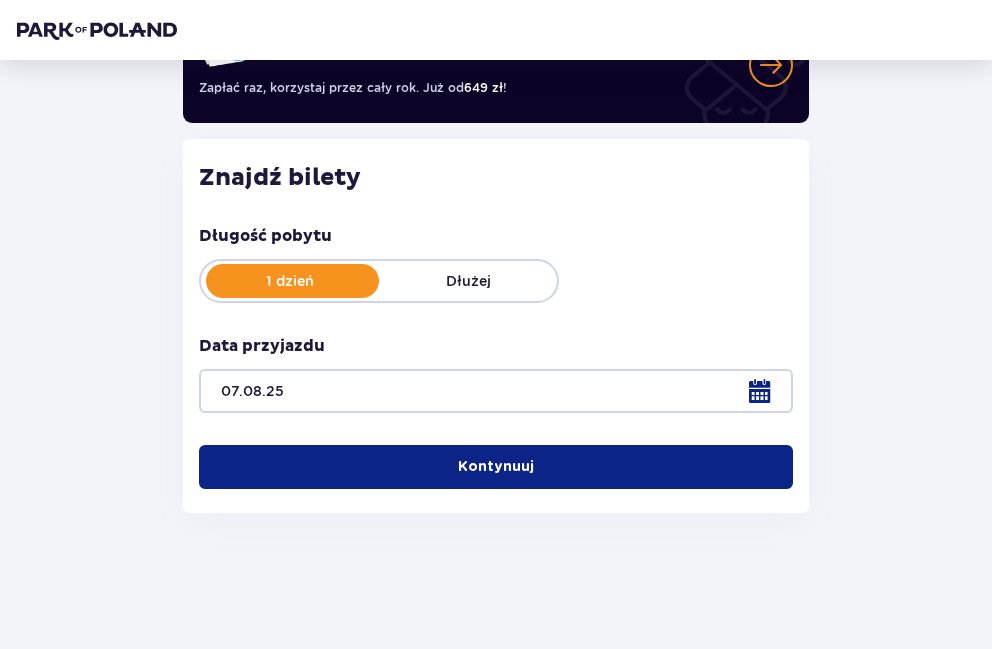 click at bounding box center [538, 467] 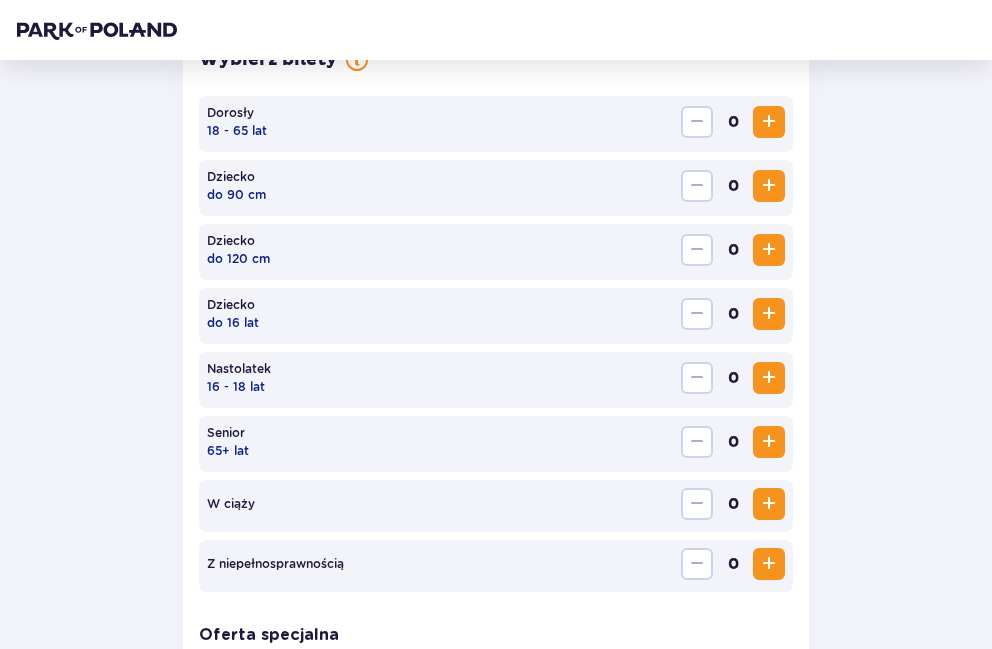 scroll, scrollTop: 929, scrollLeft: 0, axis: vertical 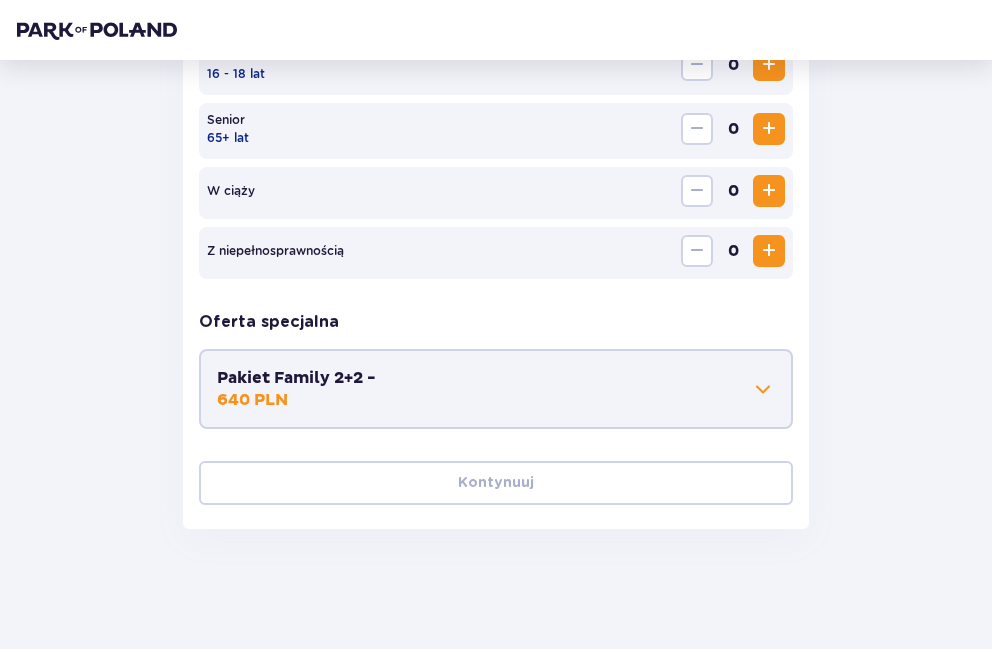 click on "Pakiet Family 2+2 -  640 PLN" at bounding box center (496, 389) 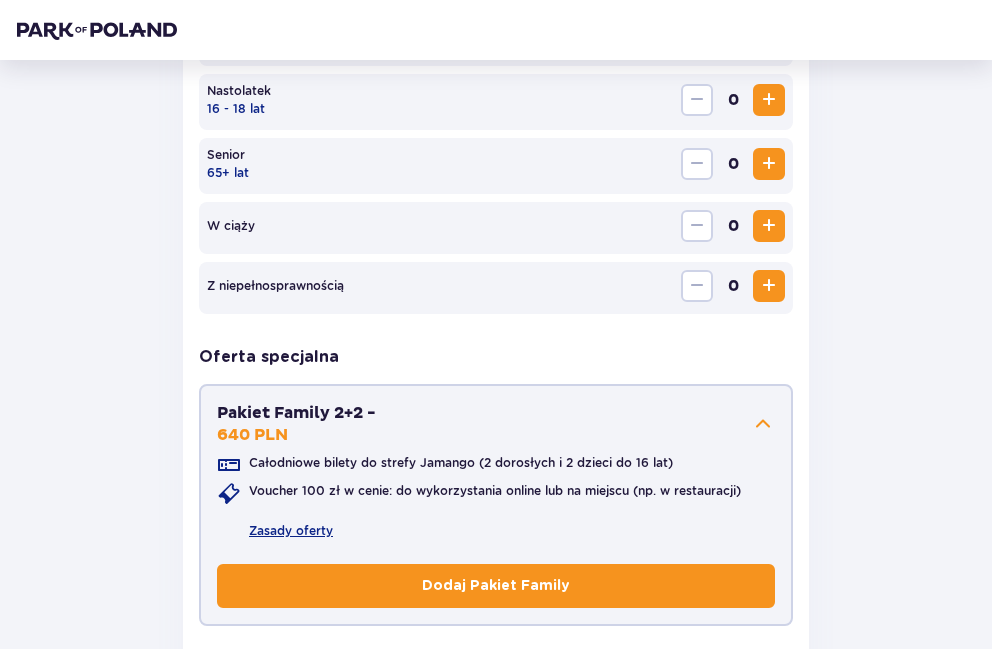 scroll, scrollTop: 1091, scrollLeft: 0, axis: vertical 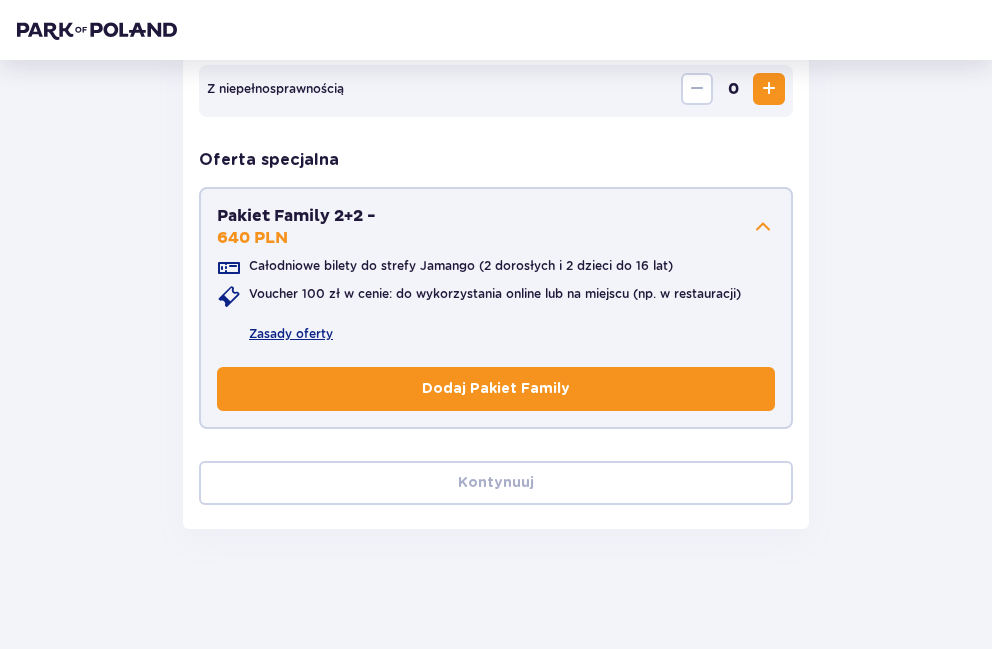 click on "Dodaj Pakiet Family" at bounding box center [496, 389] 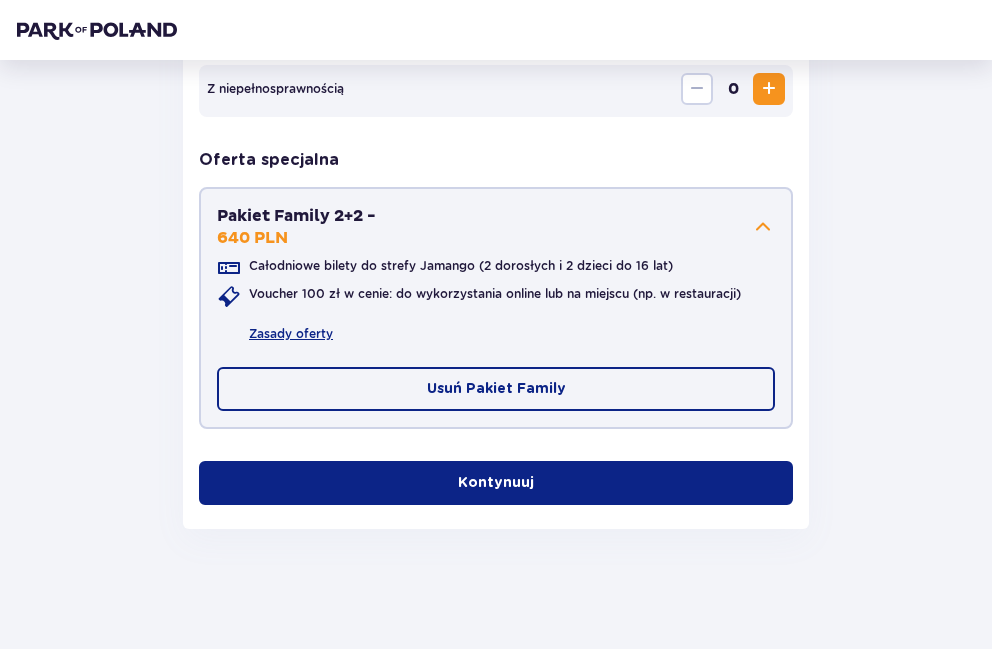 click on "Kontynuuj" at bounding box center (496, 483) 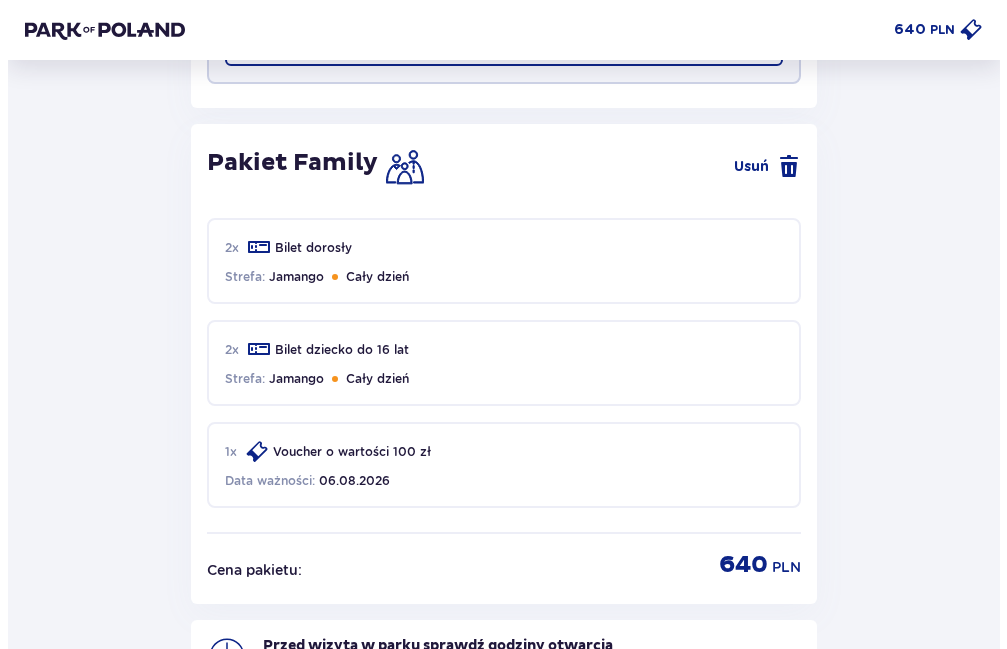 scroll, scrollTop: 1636, scrollLeft: 0, axis: vertical 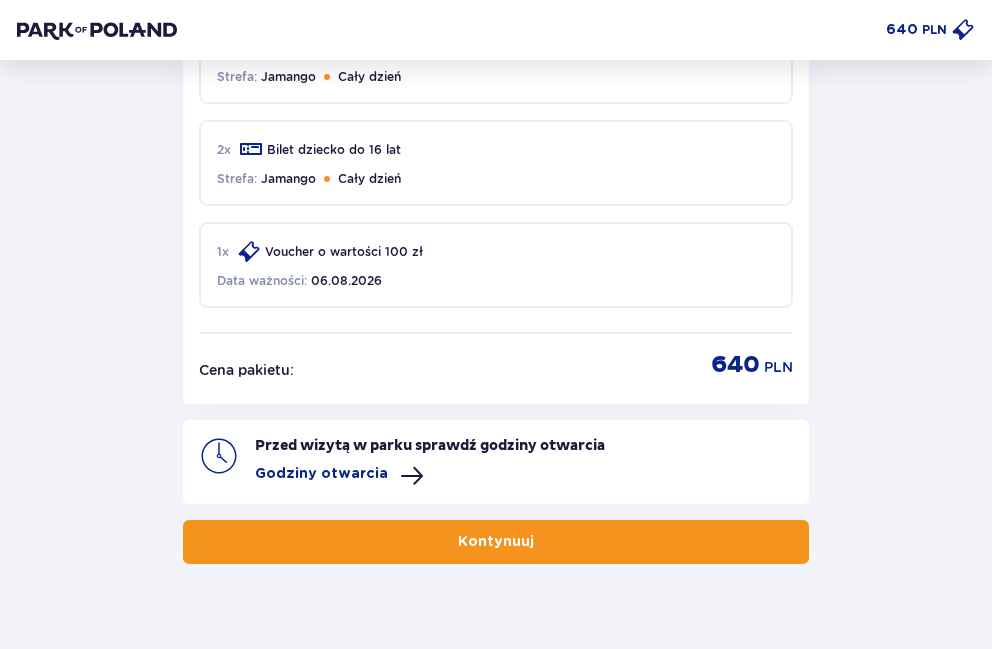 click at bounding box center (412, 476) 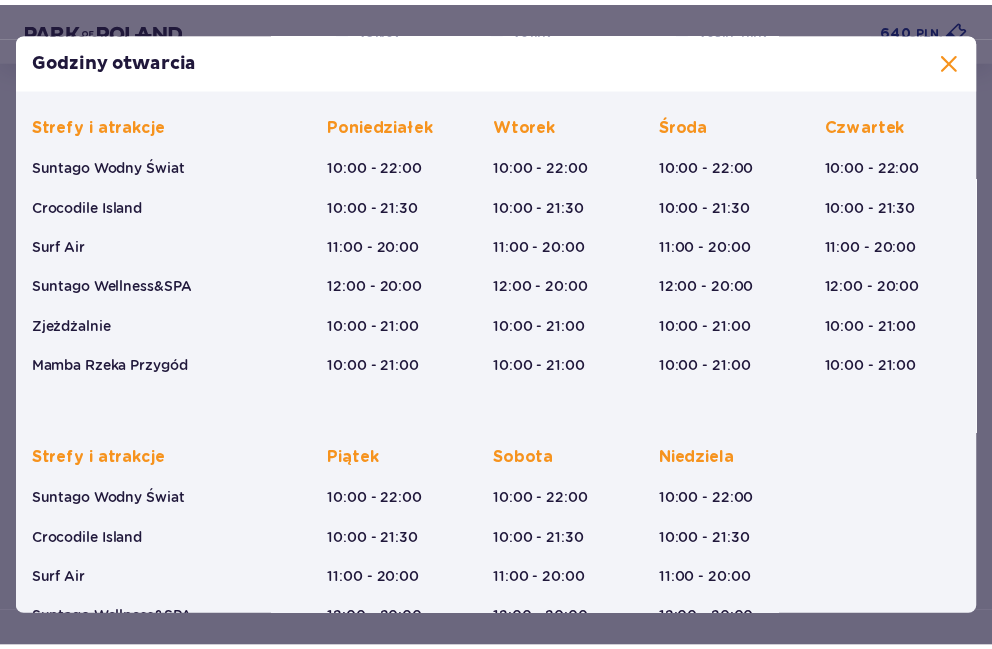 scroll, scrollTop: 0, scrollLeft: 0, axis: both 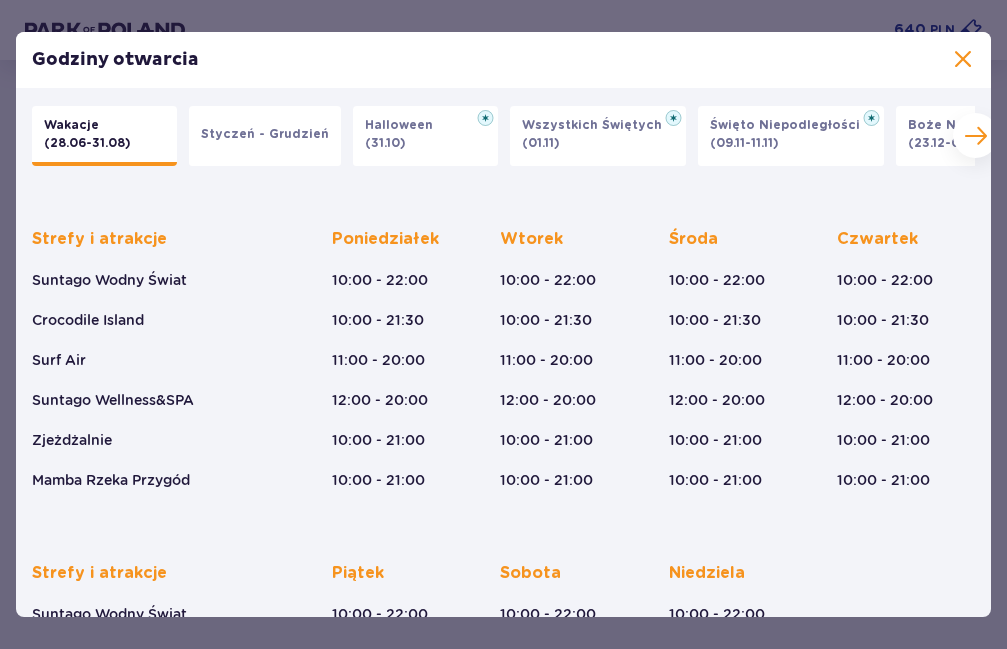 click at bounding box center [963, 60] 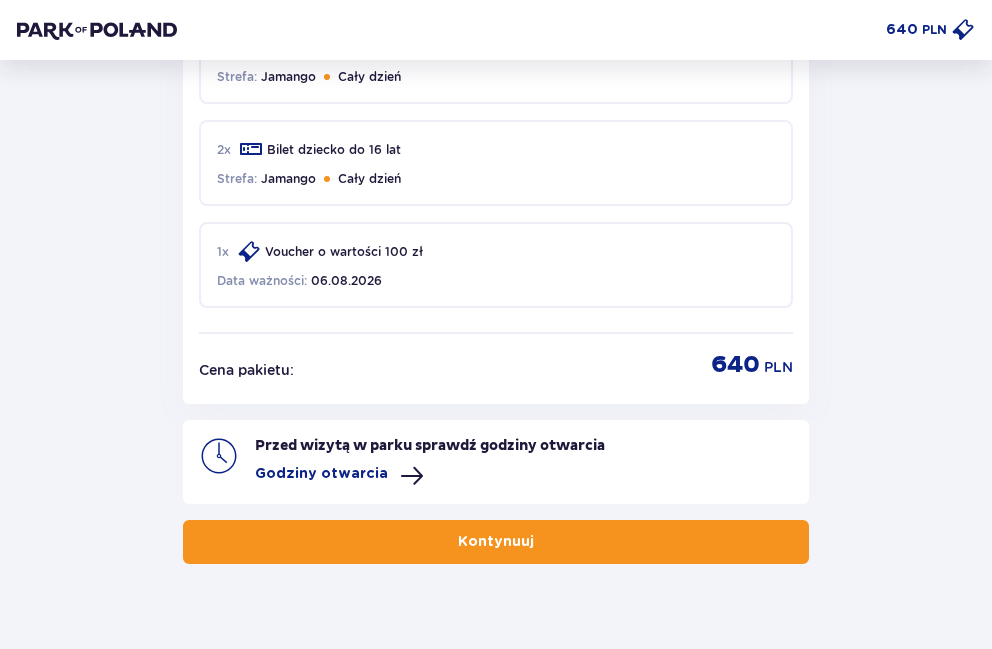 click at bounding box center [538, 542] 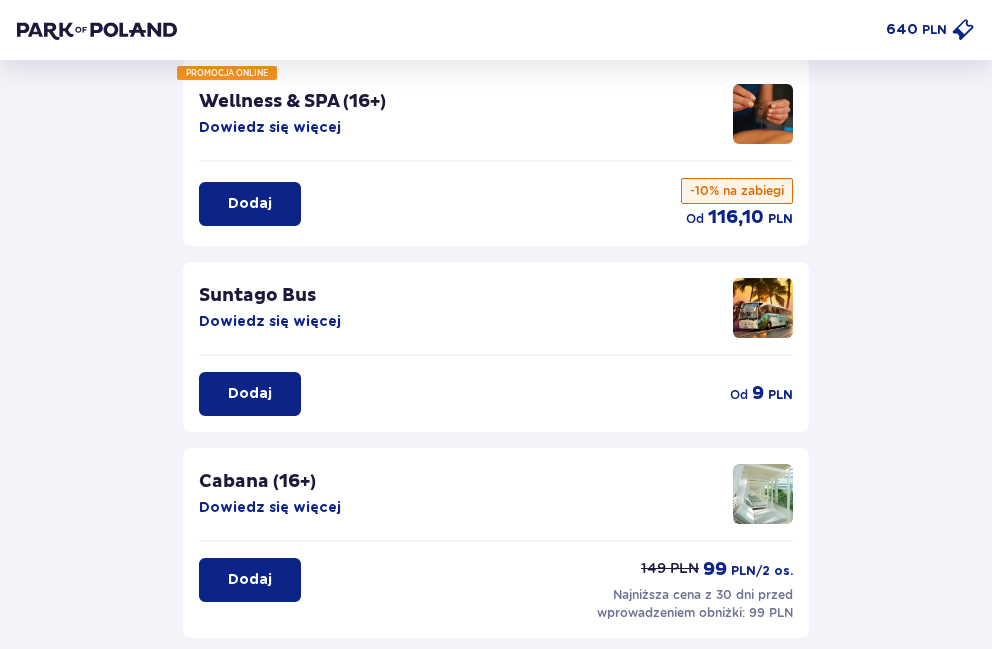 scroll, scrollTop: 0, scrollLeft: 0, axis: both 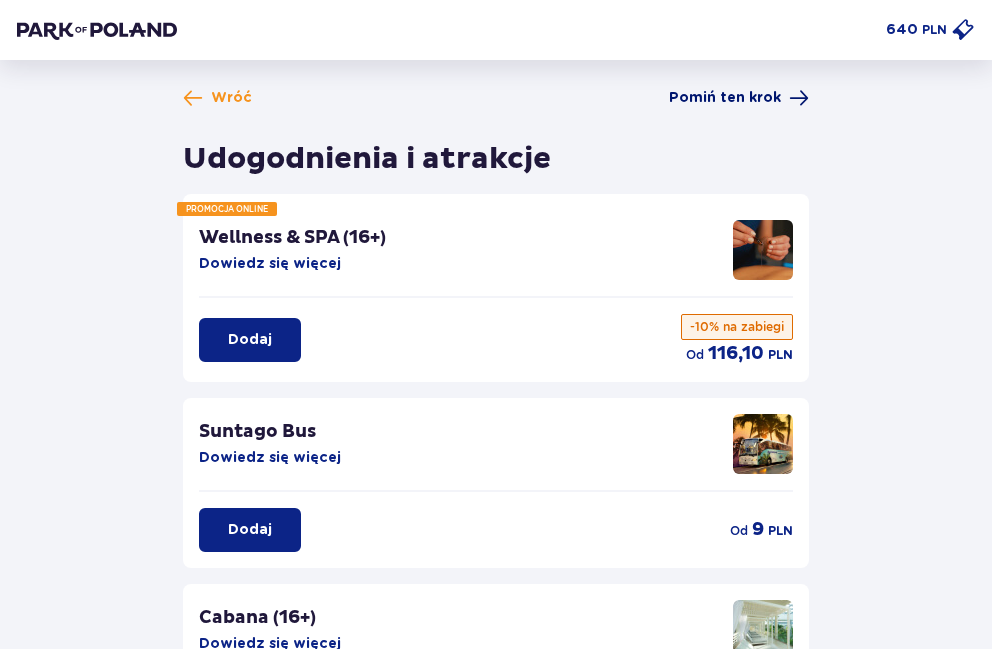 click on "Pomiń ten krok" at bounding box center [725, 98] 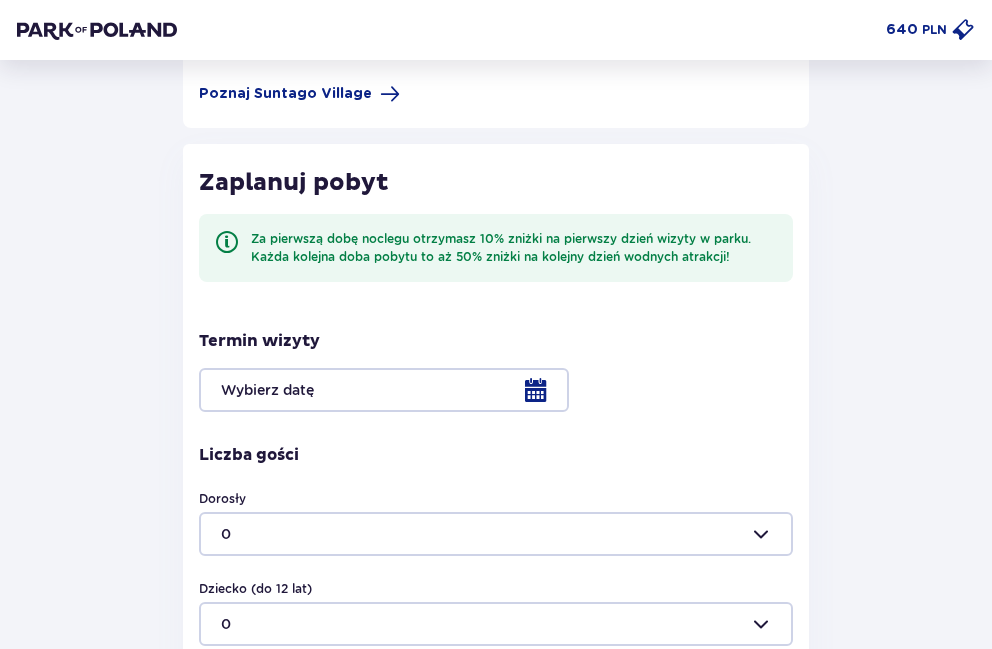 scroll, scrollTop: 600, scrollLeft: 0, axis: vertical 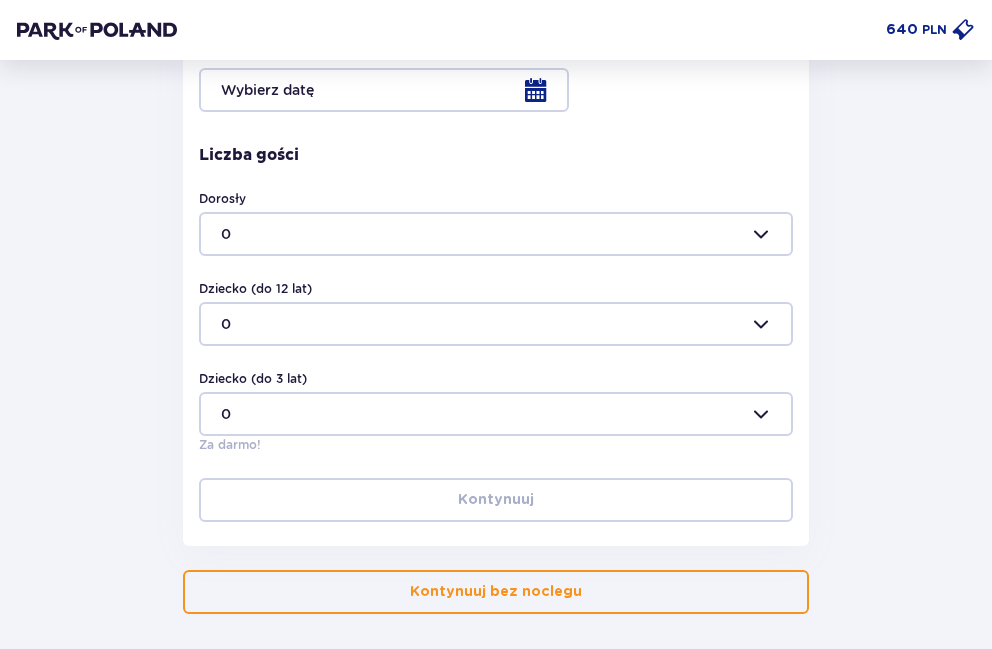 click at bounding box center [496, 90] 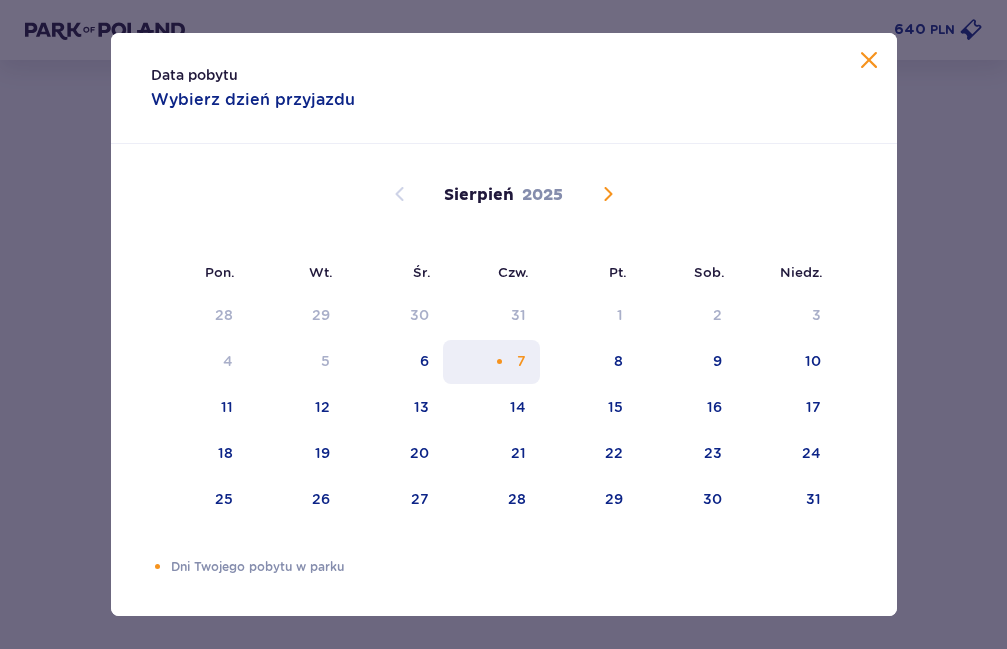 click on "7" at bounding box center [491, 362] 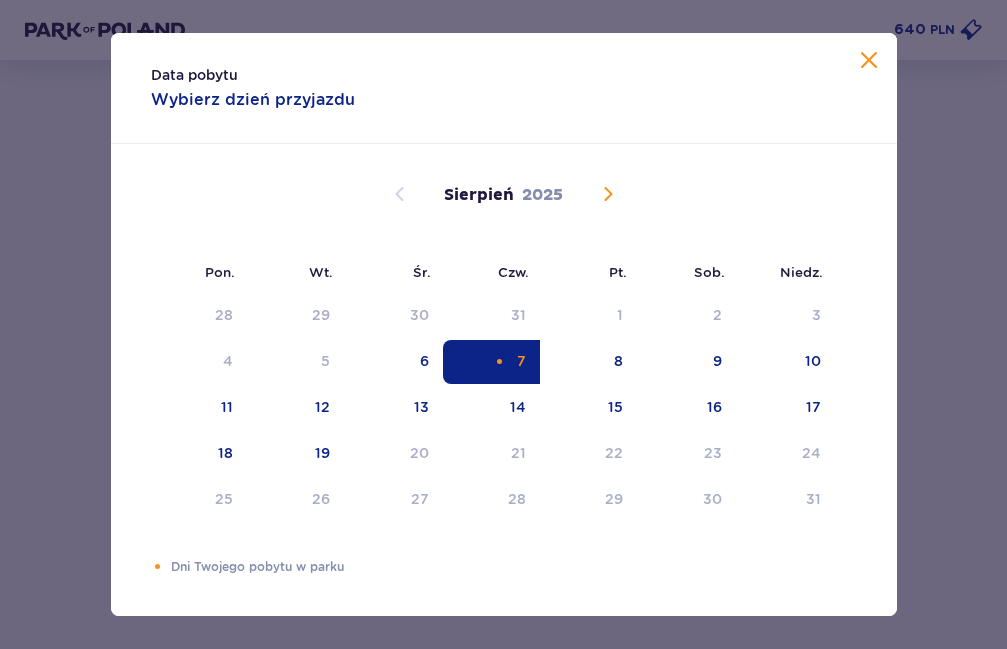click at bounding box center [869, 61] 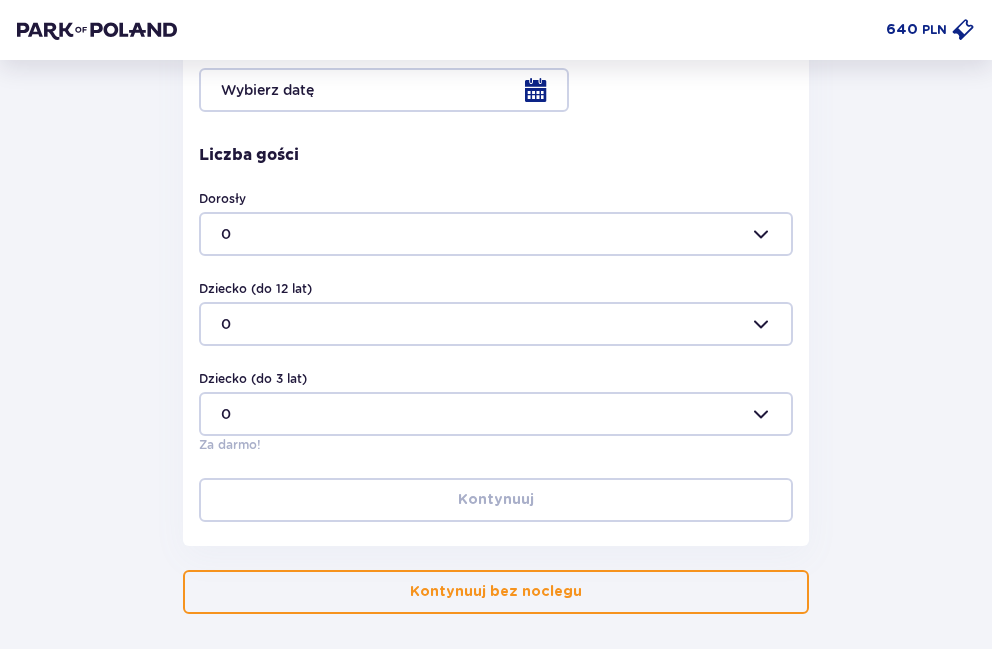 click at bounding box center [496, 90] 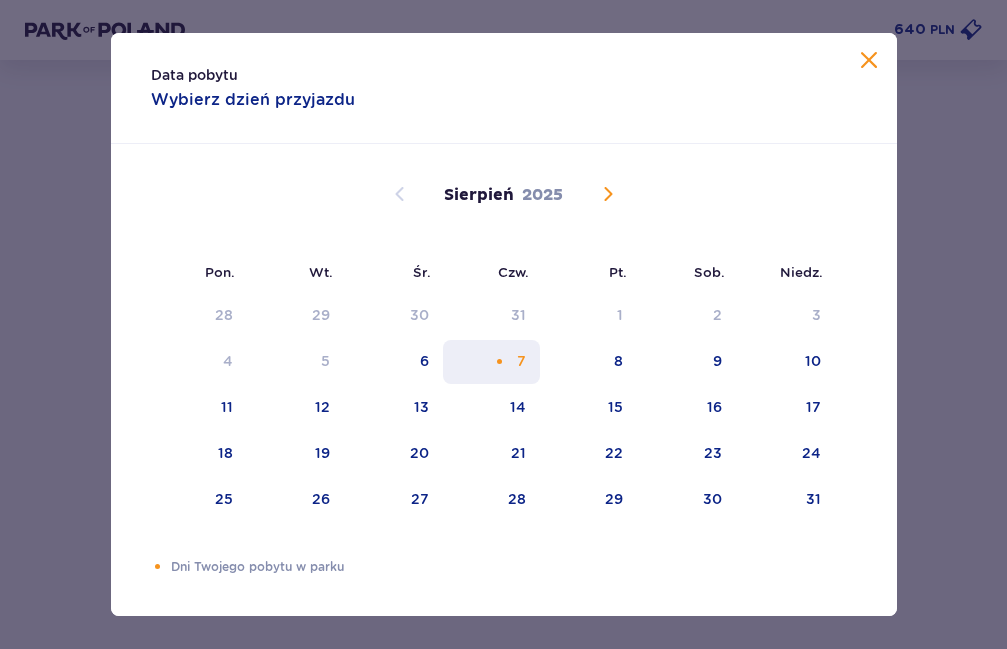 click at bounding box center (499, 361) 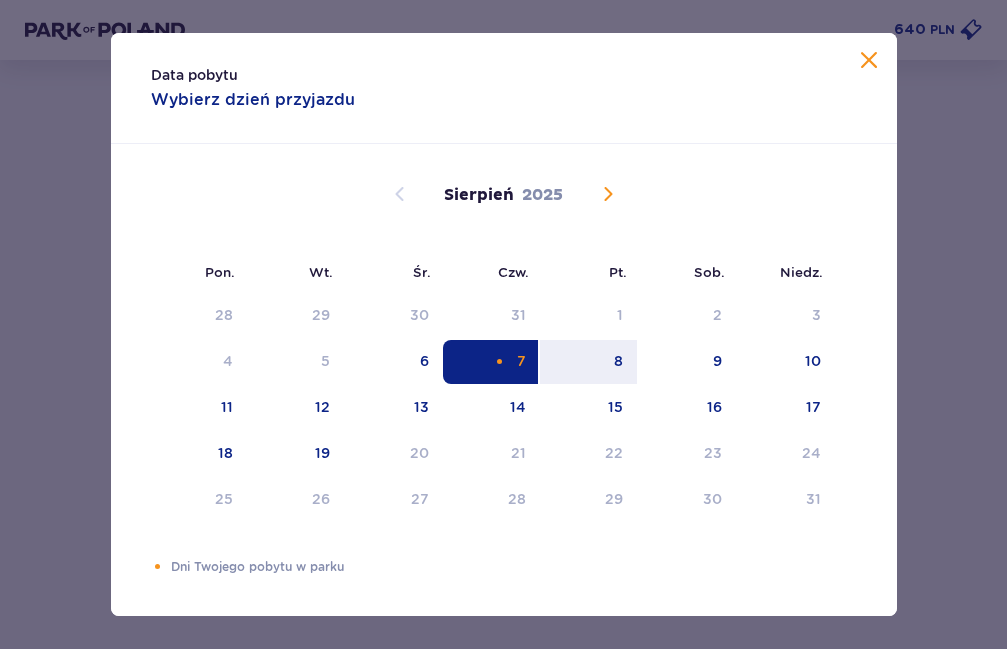 click at bounding box center (499, 361) 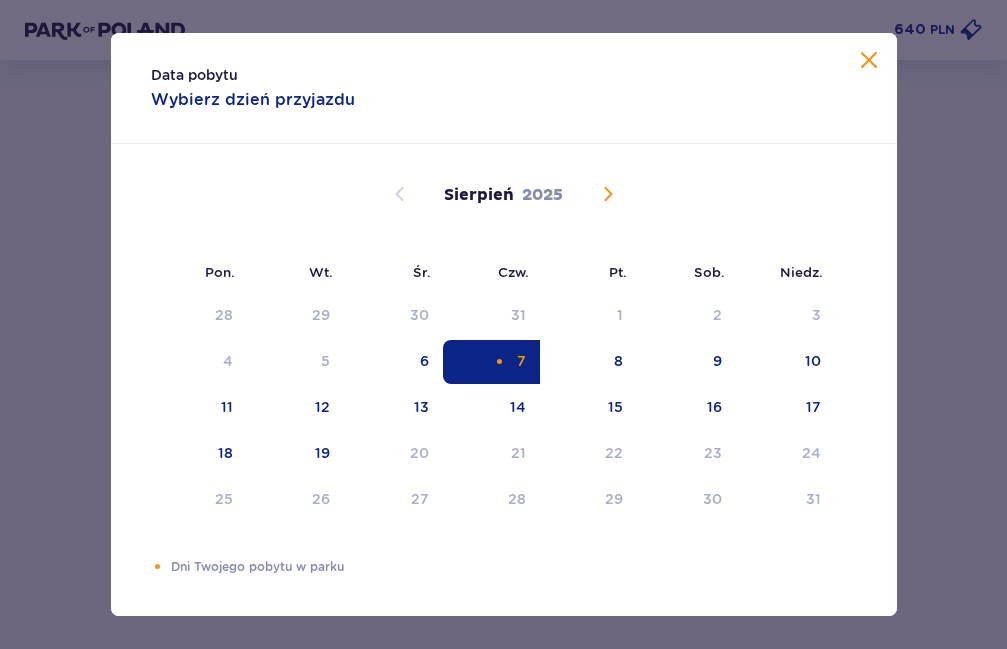 click at bounding box center (869, 61) 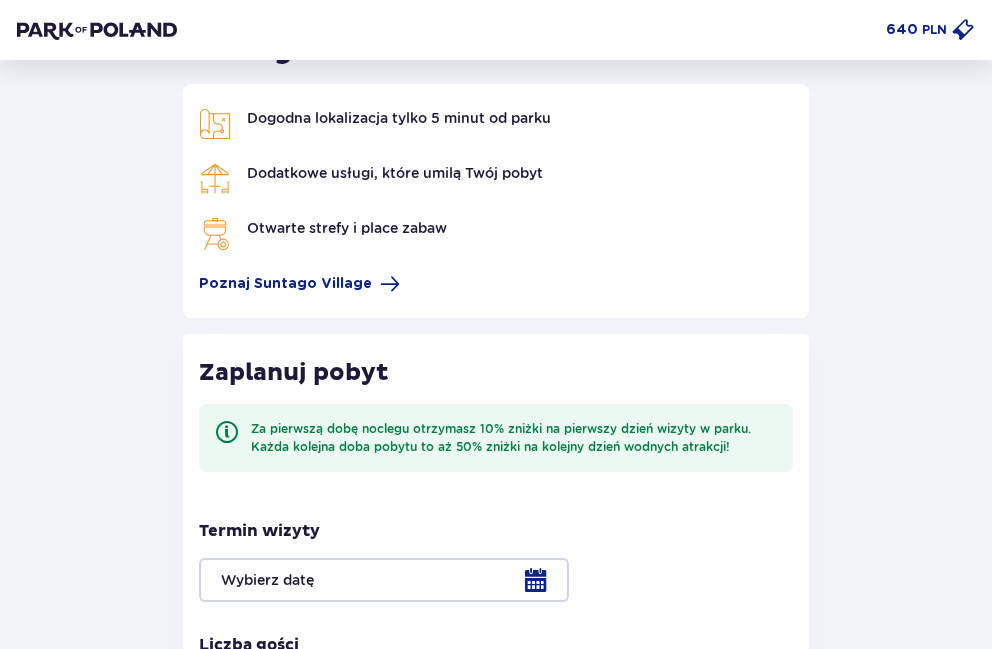 scroll, scrollTop: 0, scrollLeft: 0, axis: both 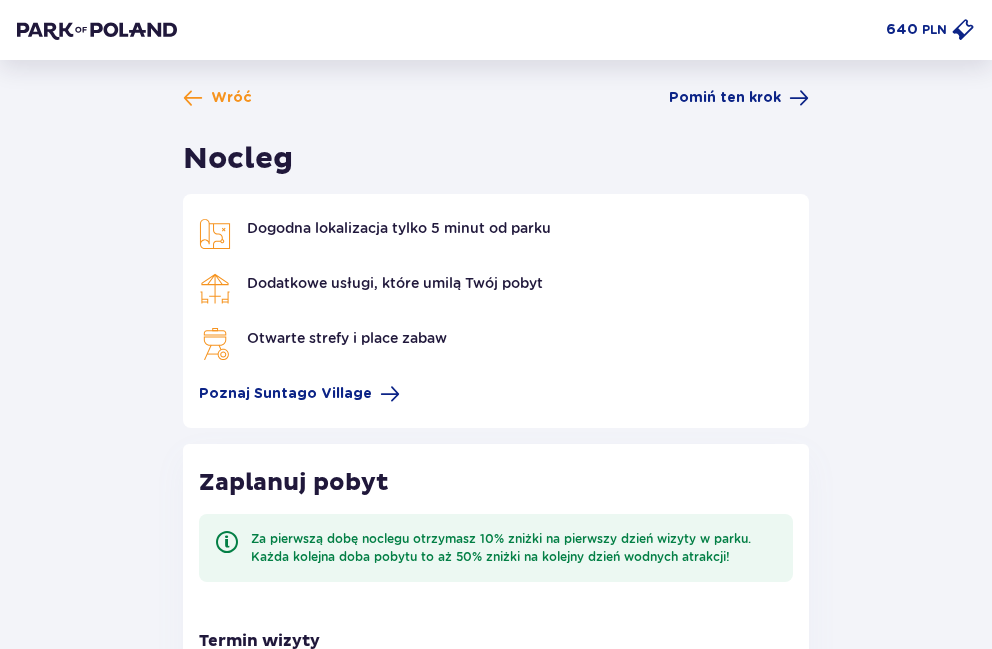 click on "Wróć Pomiń ten krok Nocleg Dogodna lokalizacja tylko 5 minut od parku   Dodatkowe usługi, które umilą Twój pobyt   Otwarte strefy i place zabaw   Poznaj Suntago Village Zaplanuj pobyt Za pierwszą dobę noclegu otrzymasz 10% zniżki na pierwszy dzień wizyty w parku. Każda kolejna doba pobytu to aż 50% zniżki na kolejny dzień wodnych atrakcji! Termin wizyty Liczba gości Dorosły   0 Dziecko (do 12 lat)   0 Dziecko (do 3 lat)   0 Za darmo! Kontynuuj Kontynuuj bez noclegu" at bounding box center [496, 651] 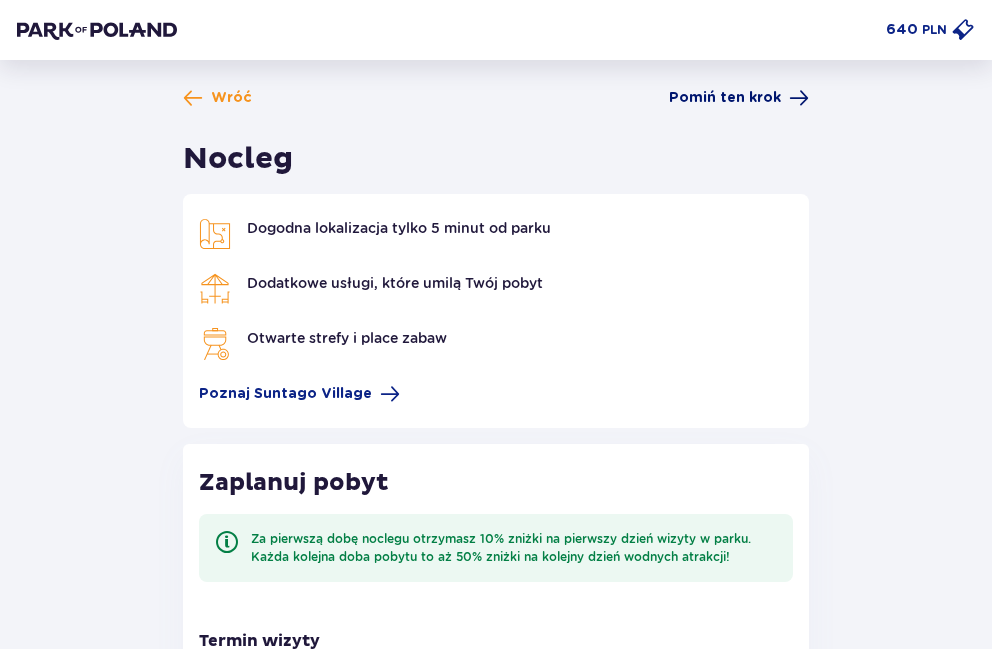 click on "Pomiń ten krok" at bounding box center (725, 98) 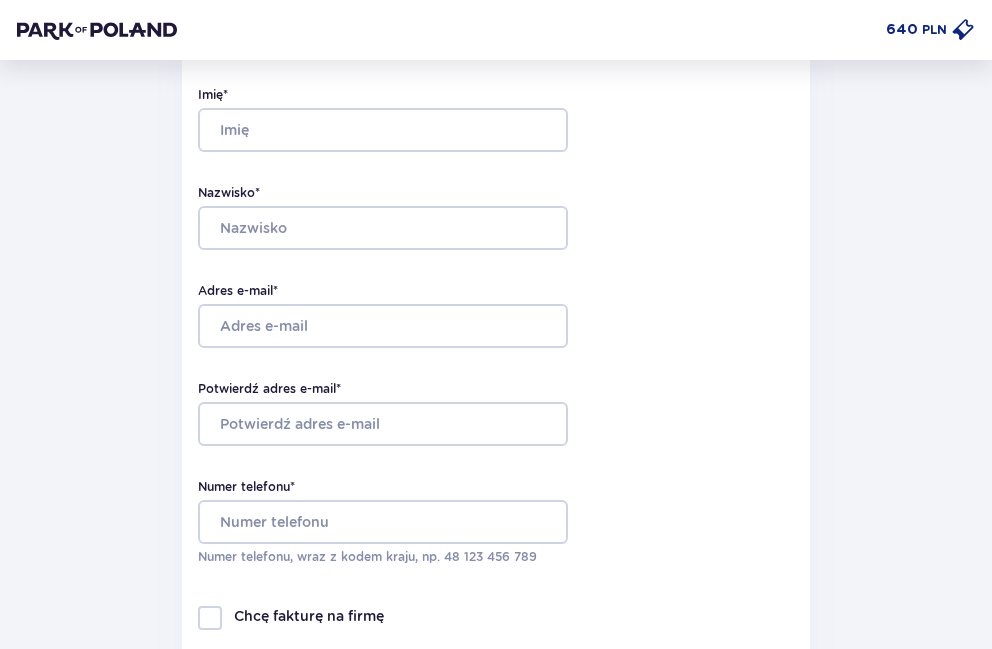 scroll, scrollTop: 0, scrollLeft: 0, axis: both 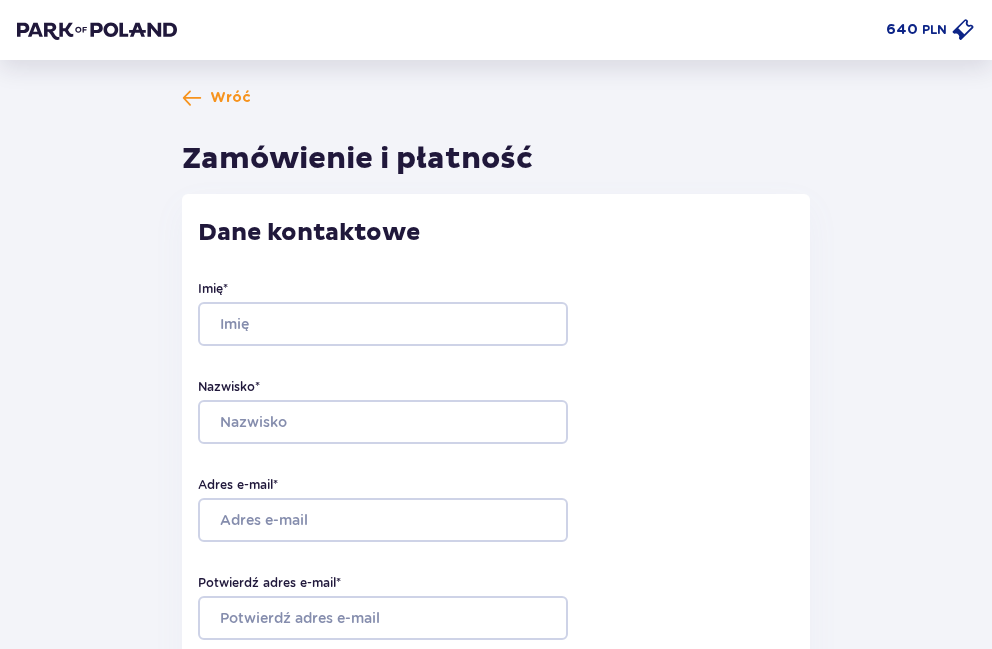click on "640 PLN" at bounding box center [496, 30] 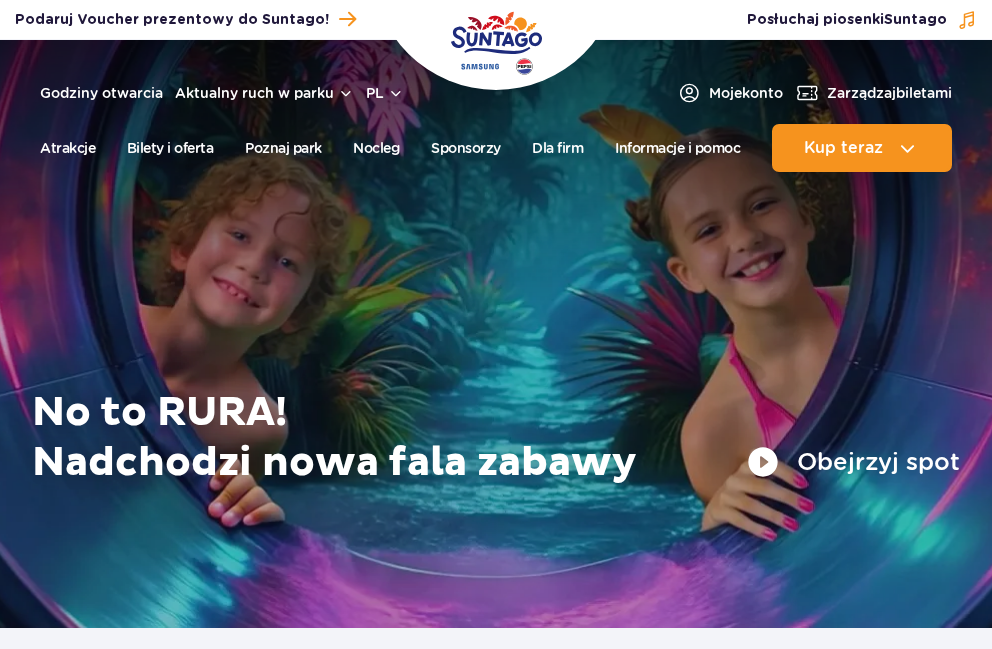 scroll, scrollTop: 0, scrollLeft: 0, axis: both 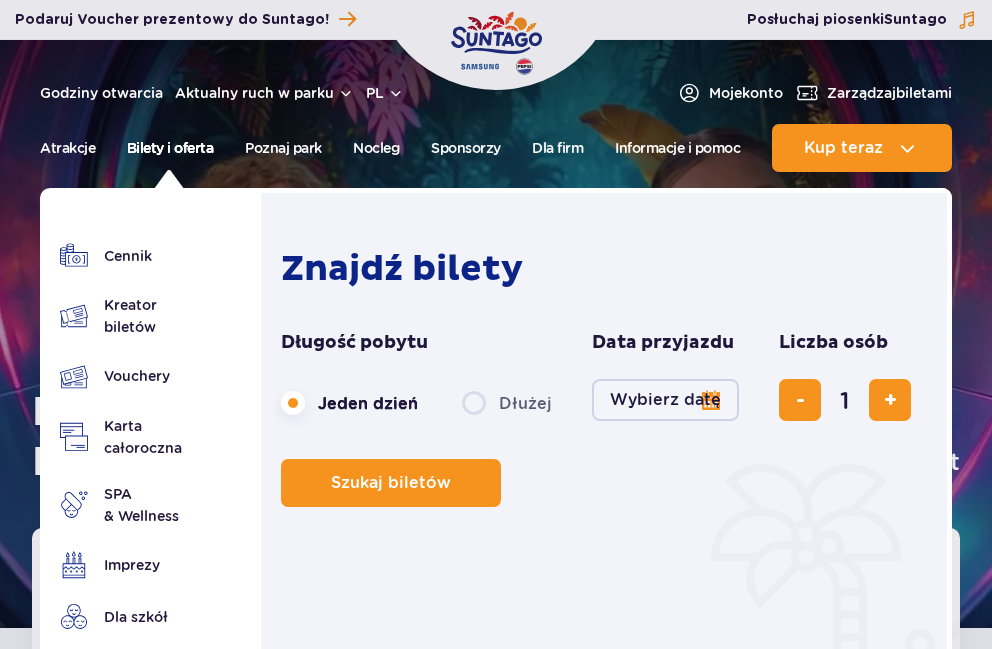 click on "Bilety i oferta" at bounding box center [170, 148] 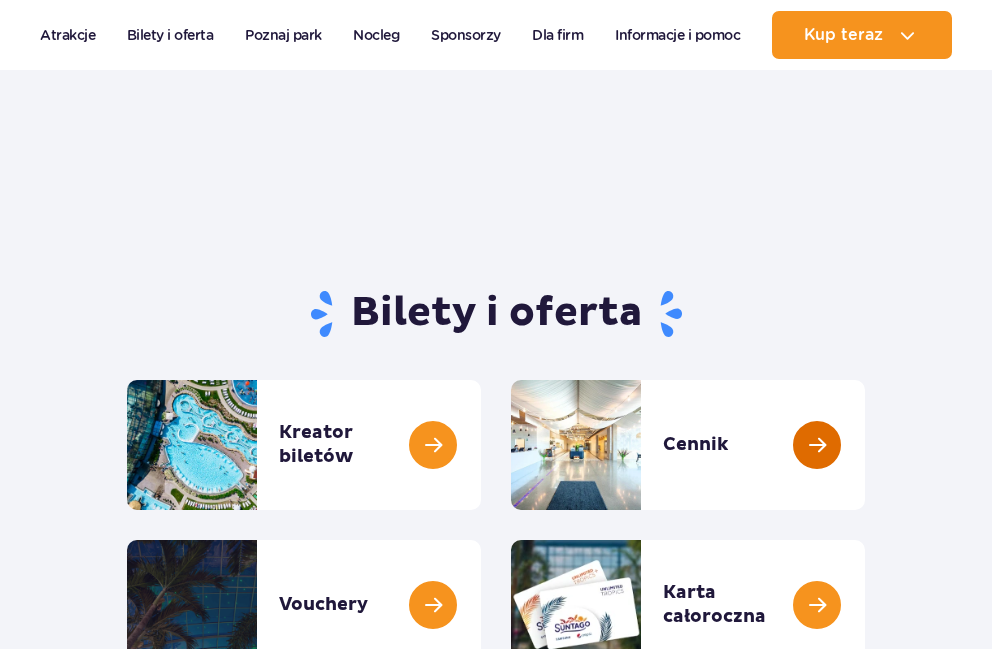 scroll, scrollTop: 200, scrollLeft: 0, axis: vertical 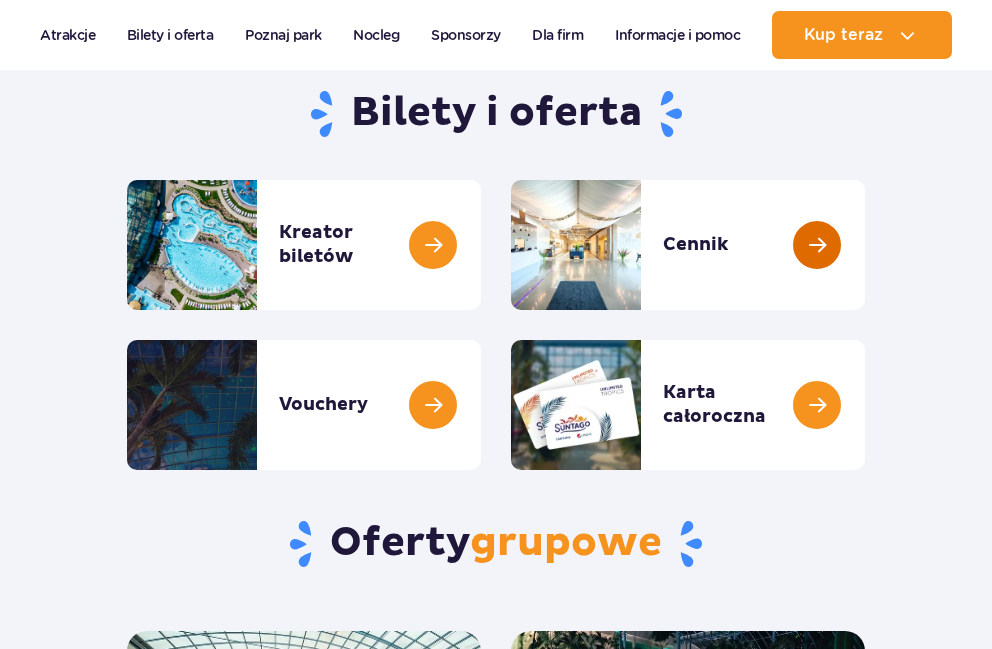click at bounding box center [865, 245] 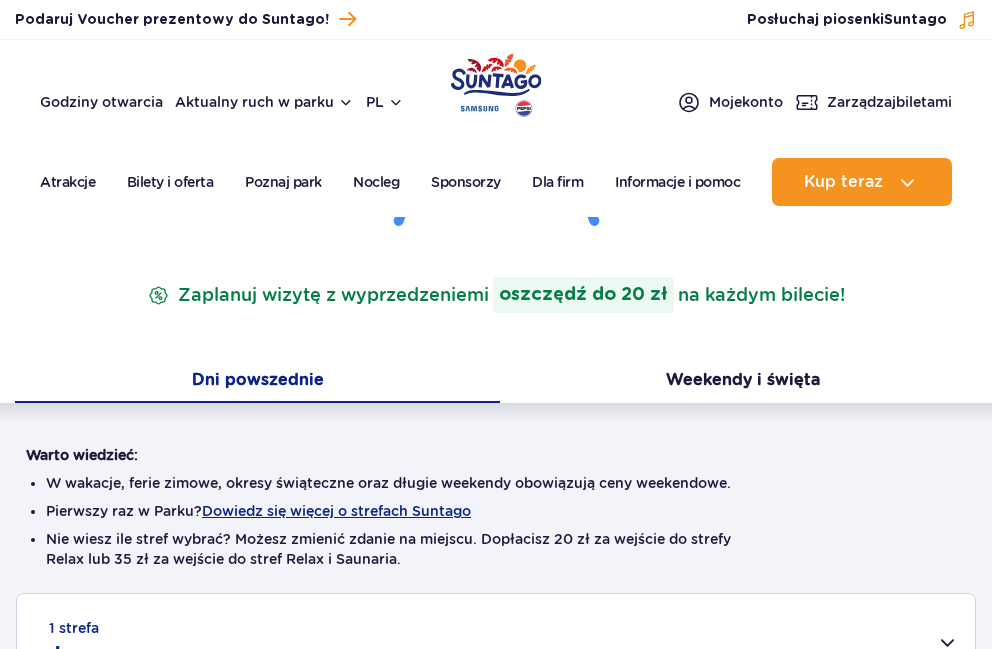 scroll, scrollTop: 0, scrollLeft: 0, axis: both 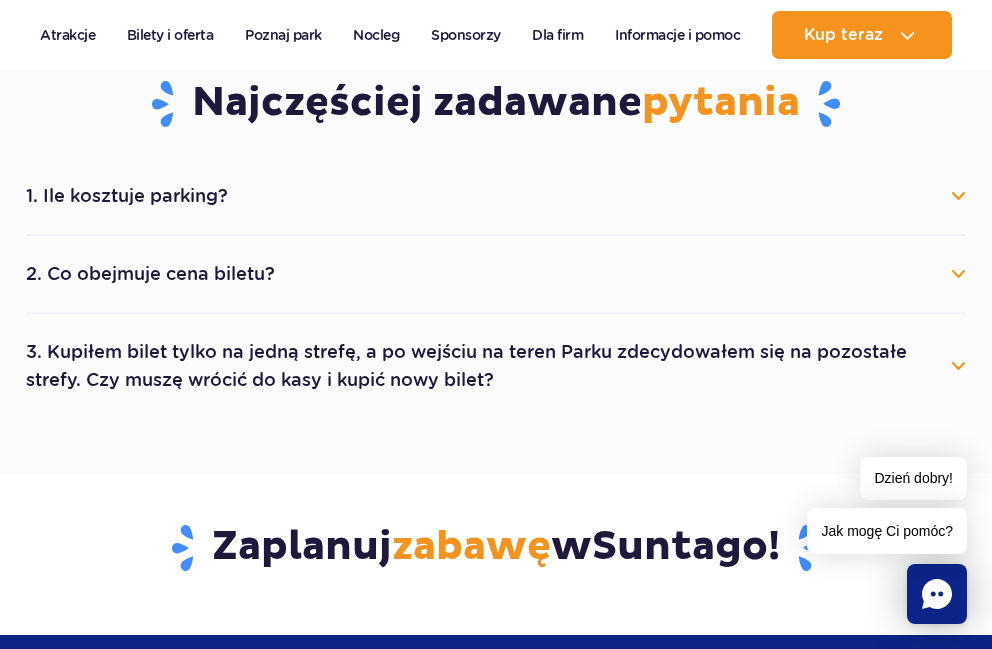 click on "1. Ile kosztuje parking?
Parking kosztuje 25 zł za każdy rozpoczęty dzień kalendarzowy.  Posiadacze kart Unlimited i Unlimited+ mają 50% zniżki.  Parking jest bezpłatny dla posiadaczy kart Unlimited Blue/Red, Unlimited+ Blue/Red oraz gości Suntago Village." at bounding box center [496, 197] 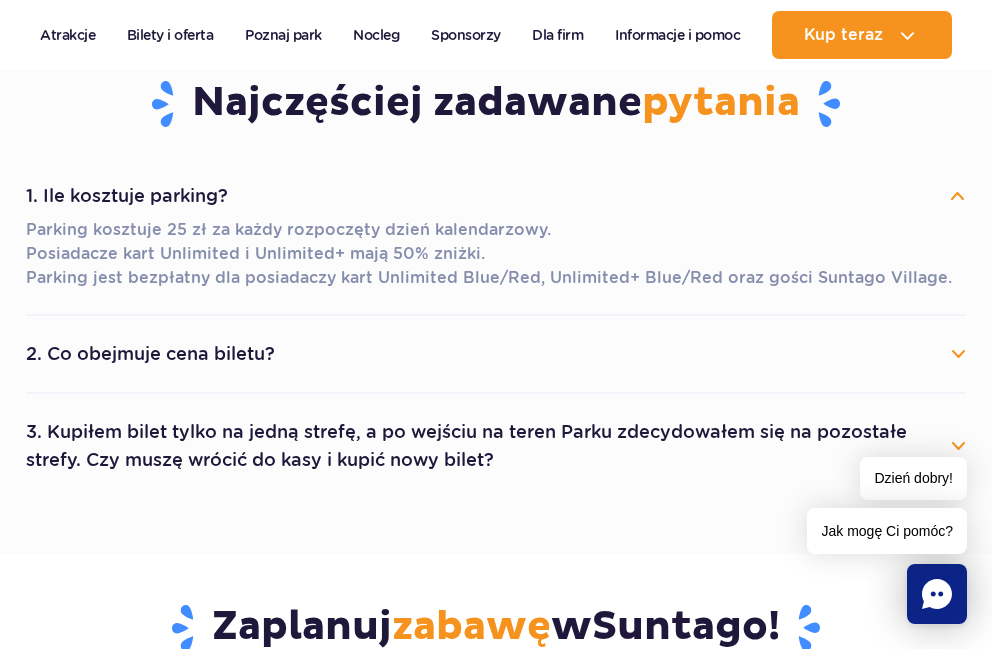 click on "1. Ile kosztuje parking?" at bounding box center (496, 196) 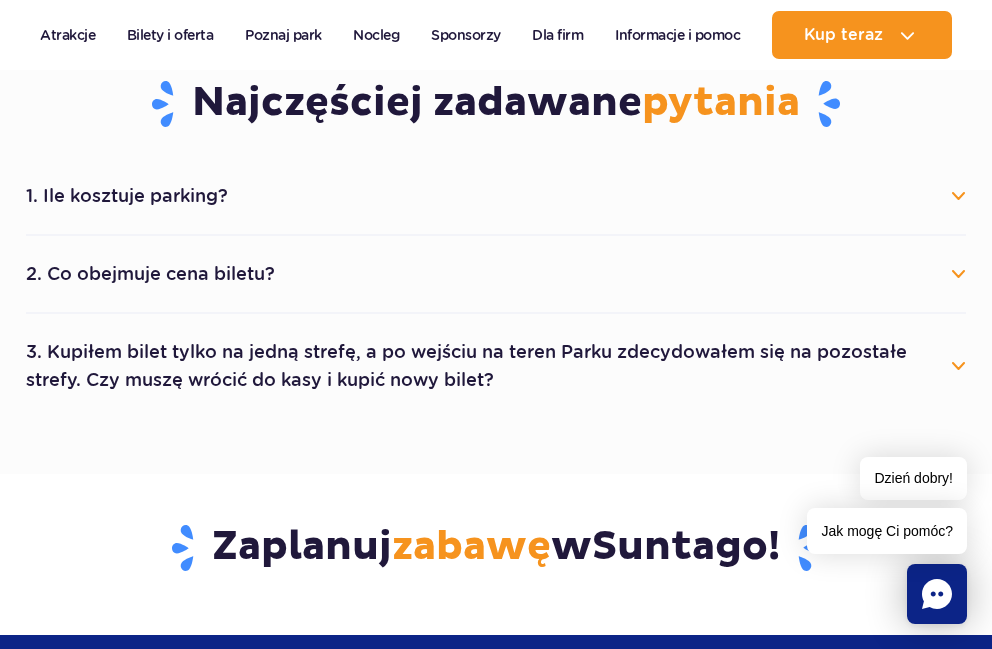 click on "2. Co obejmuje cena biletu?" at bounding box center (496, 274) 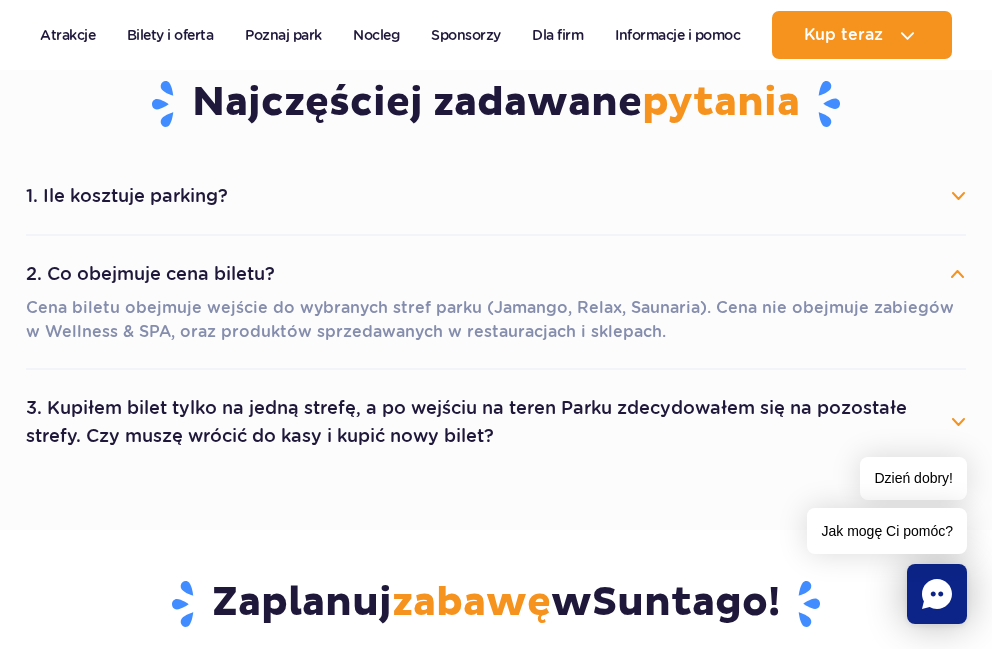 click on "2. Co obejmuje cena biletu?" at bounding box center [496, 274] 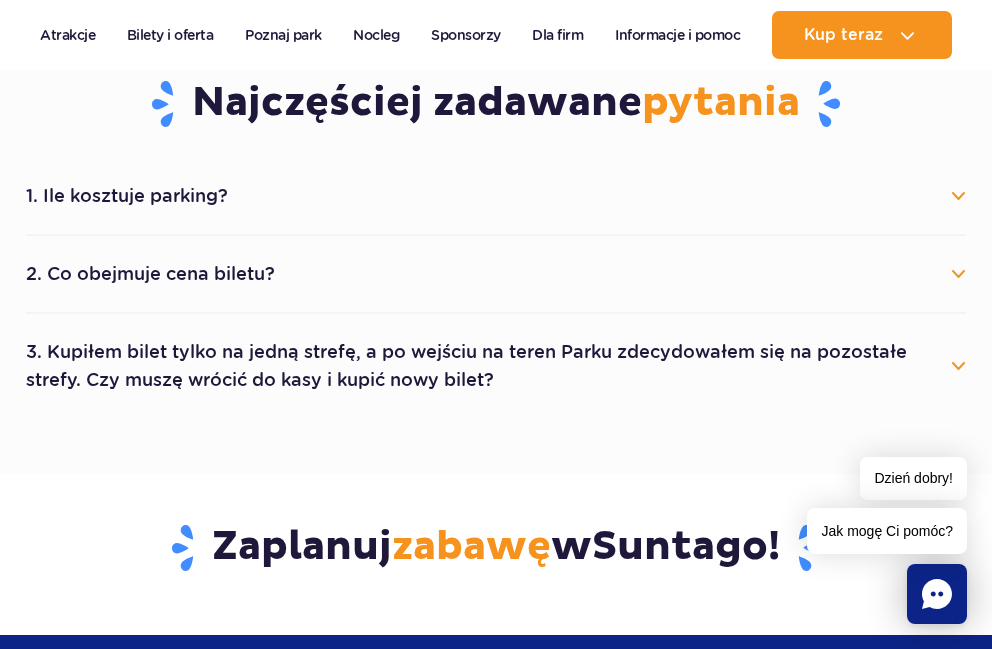click on "3. Kupiłem bilet tylko na jedną strefę, a po wejściu na teren Parku zdecydowałem się na pozostałe strefy. Czy muszę wrócić do kasy i kupić nowy bilet?" at bounding box center (496, 366) 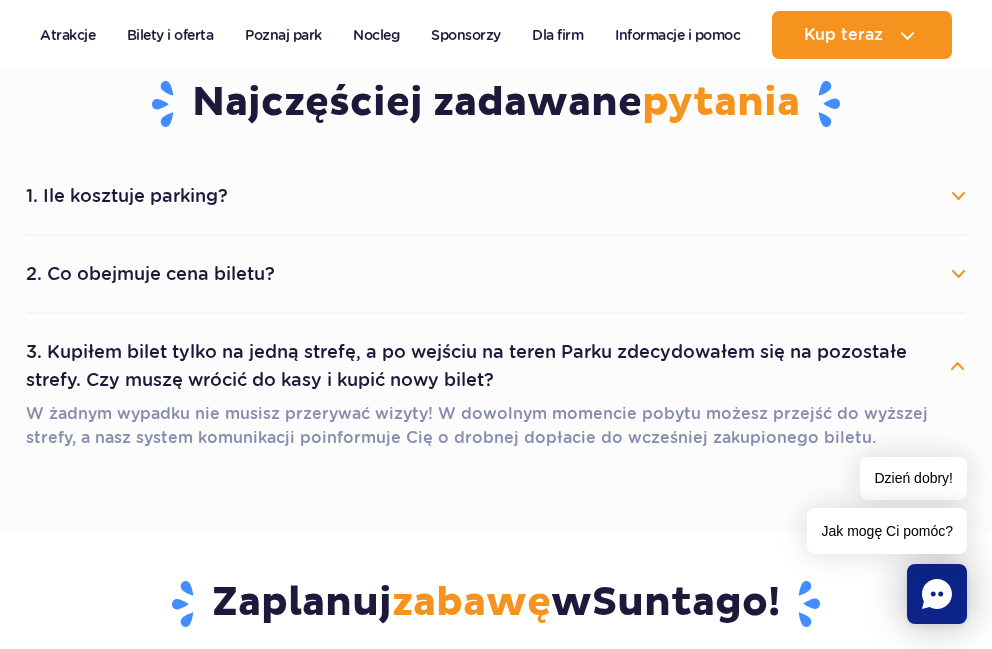 click on "3. Kupiłem bilet tylko na jedną strefę, a po wejściu na teren Parku zdecydowałem się na pozostałe strefy. Czy muszę wrócić do kasy i kupić nowy bilet?" at bounding box center (496, 366) 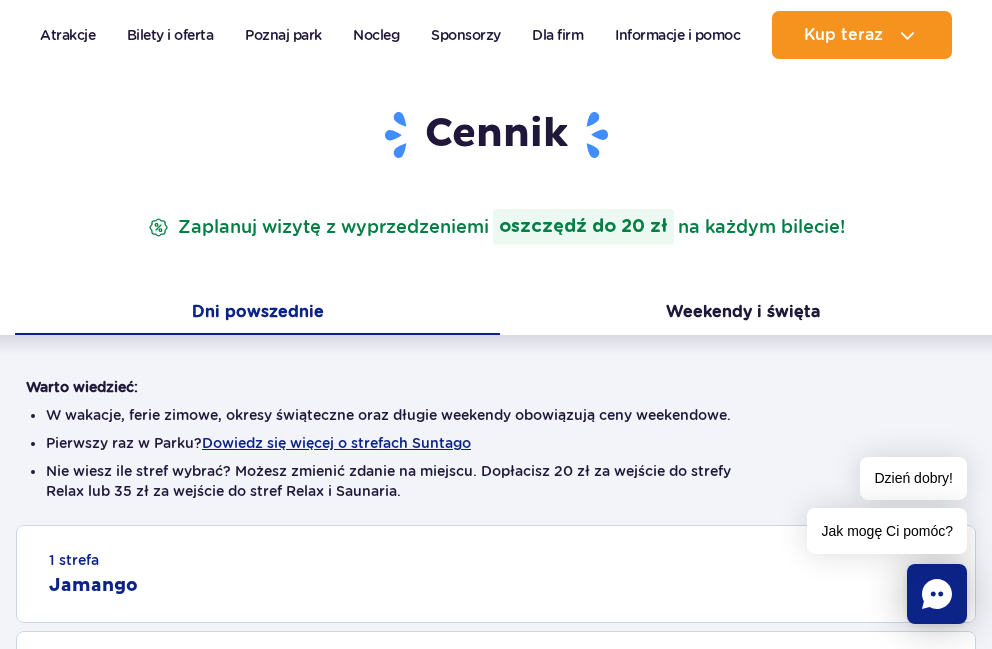 scroll, scrollTop: 500, scrollLeft: 0, axis: vertical 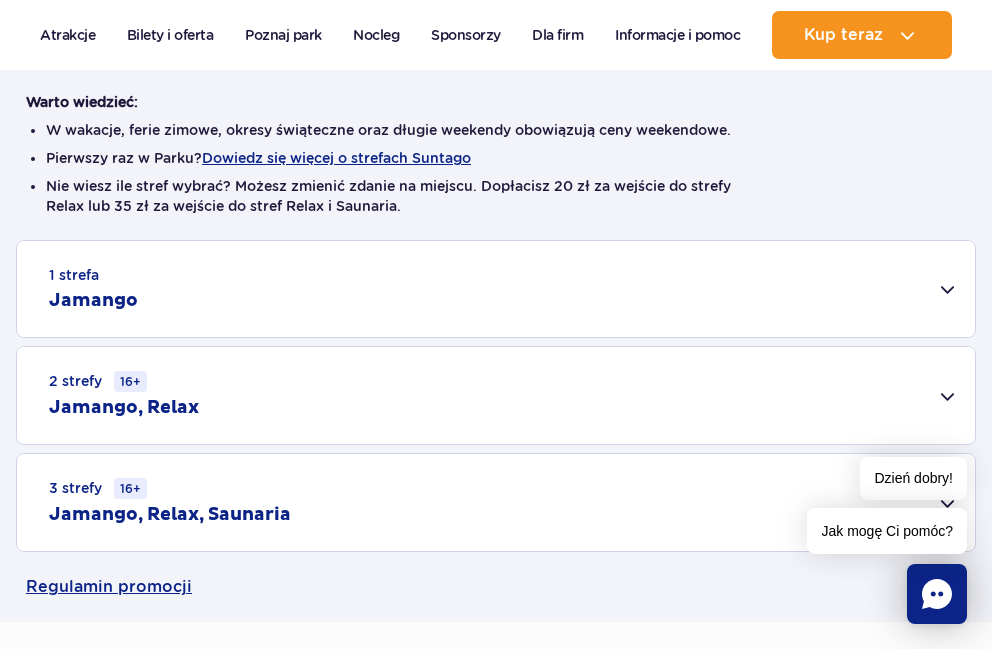 click on "1 strefa
Jamango" at bounding box center (496, 289) 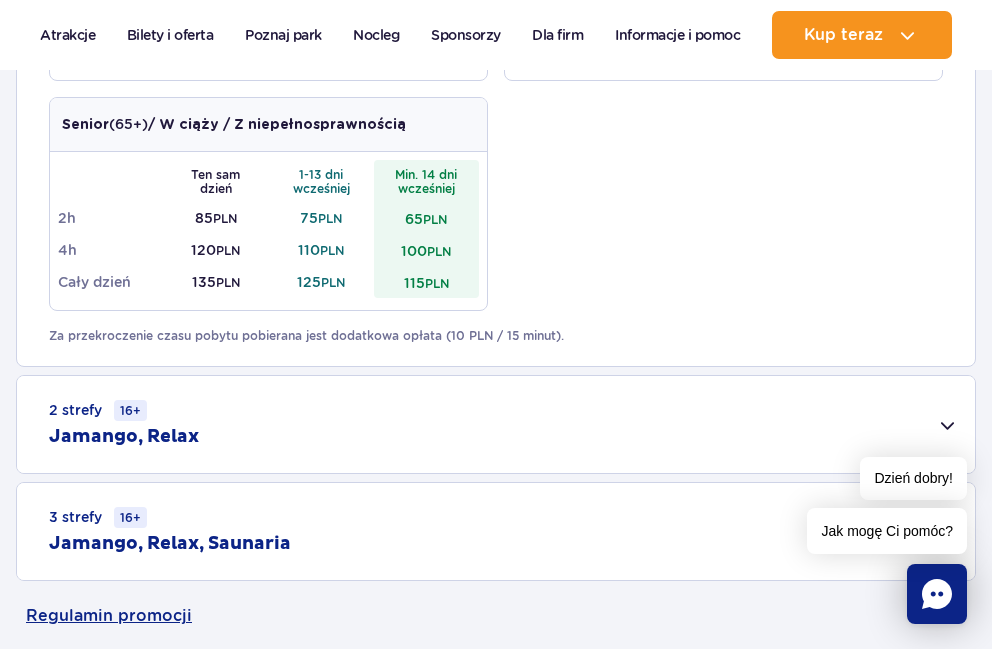 scroll, scrollTop: 1300, scrollLeft: 0, axis: vertical 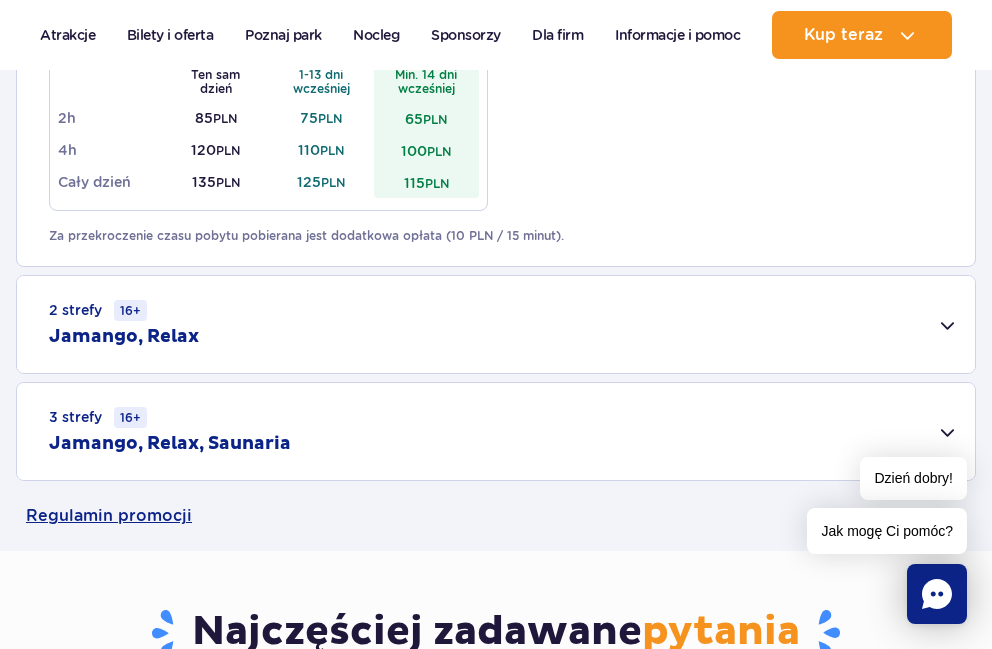 click on "2 strefy  16+
Jamango, Relax" at bounding box center [496, 324] 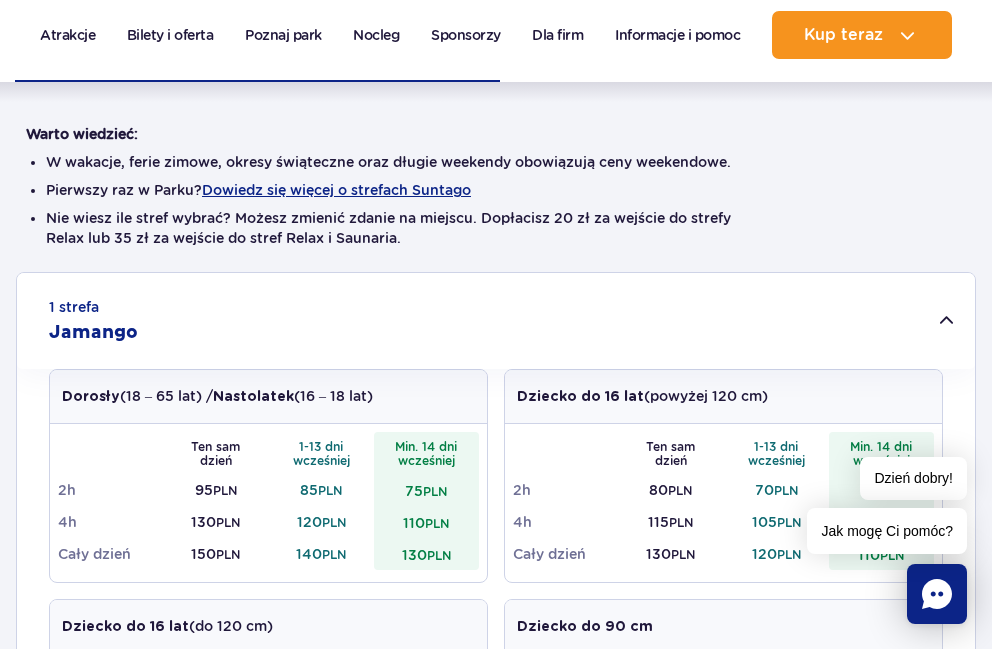 scroll, scrollTop: 400, scrollLeft: 0, axis: vertical 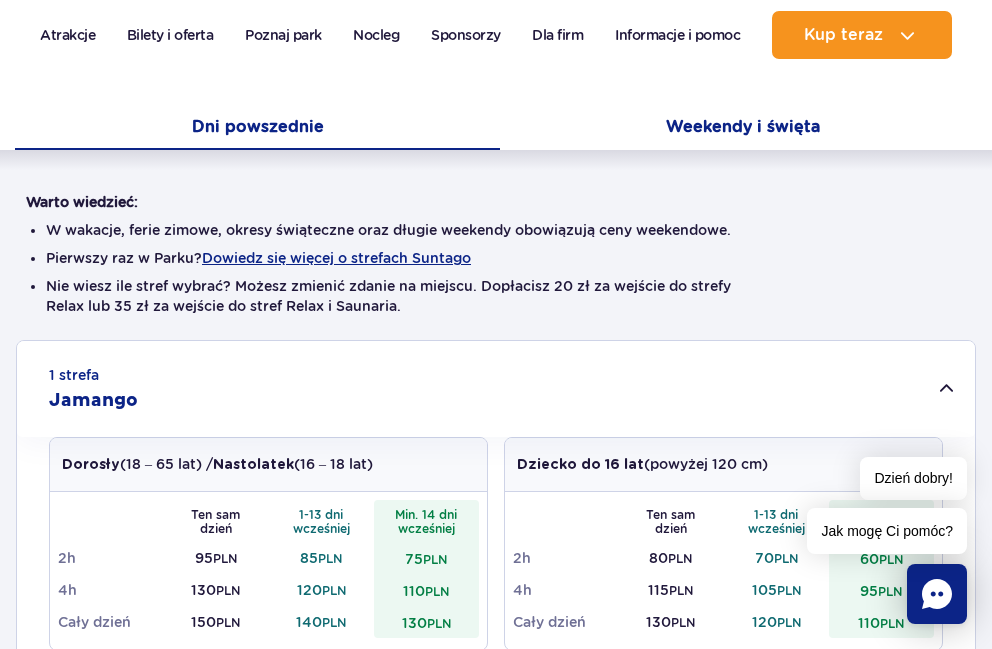 click on "Weekendy i święta" at bounding box center (742, 129) 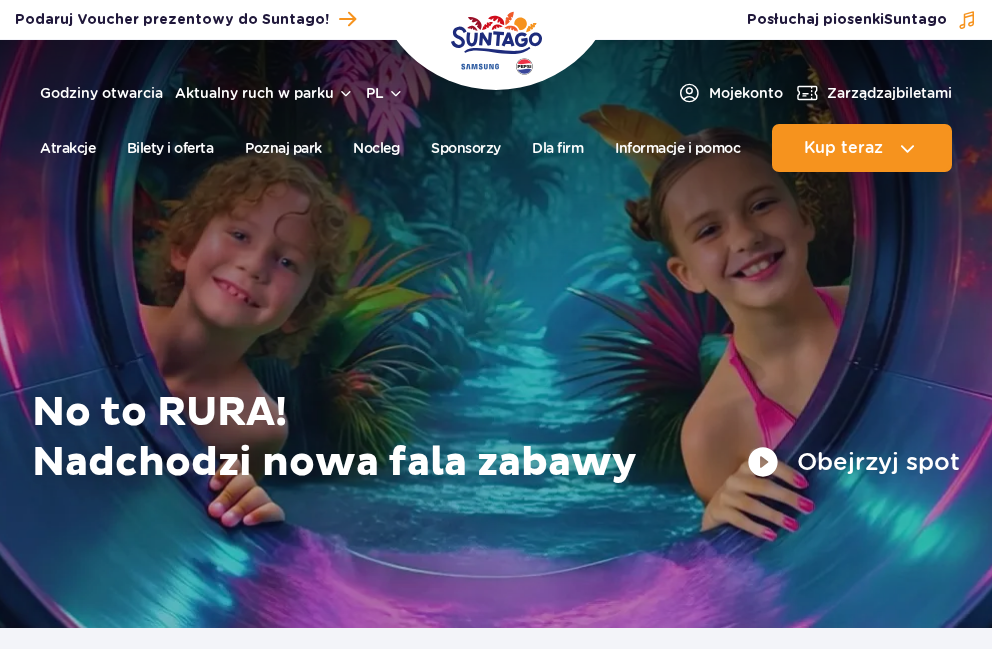 scroll, scrollTop: 0, scrollLeft: 0, axis: both 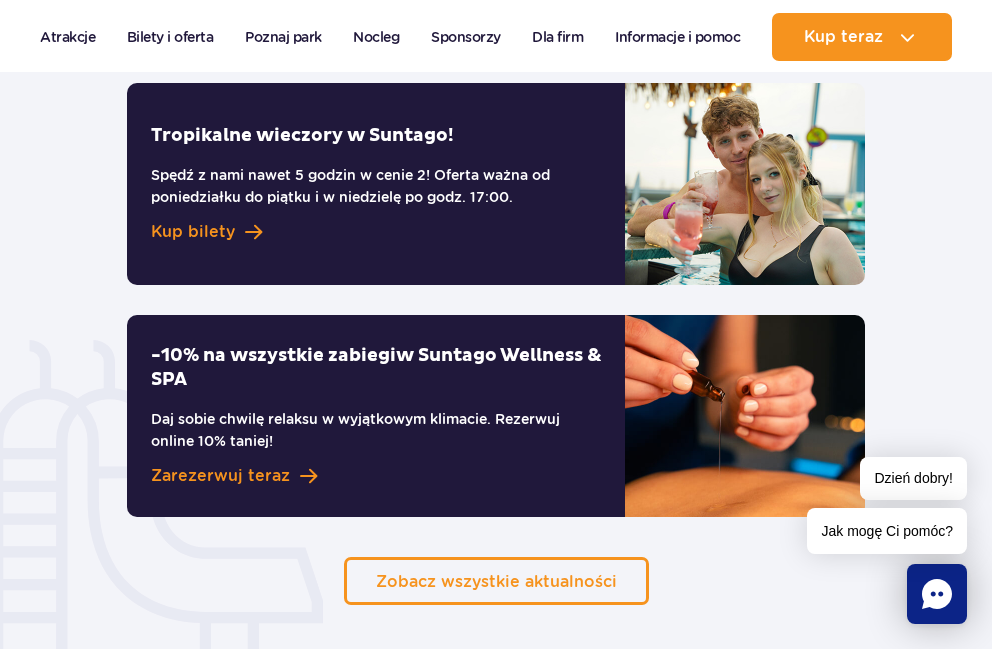 click at bounding box center [745, 184] 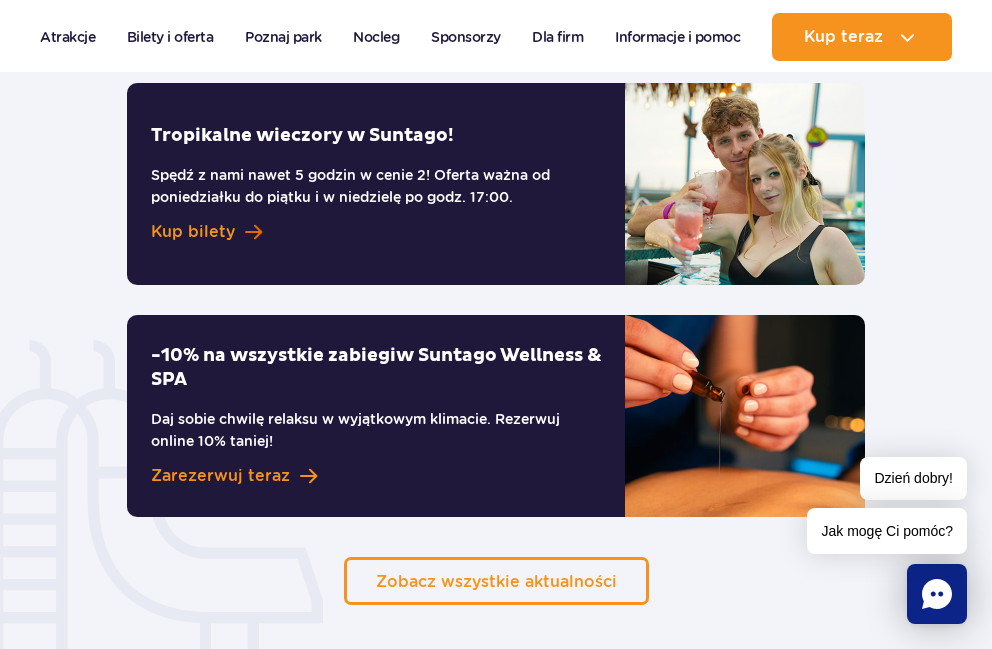 click on "Kup bilety" at bounding box center [193, 232] 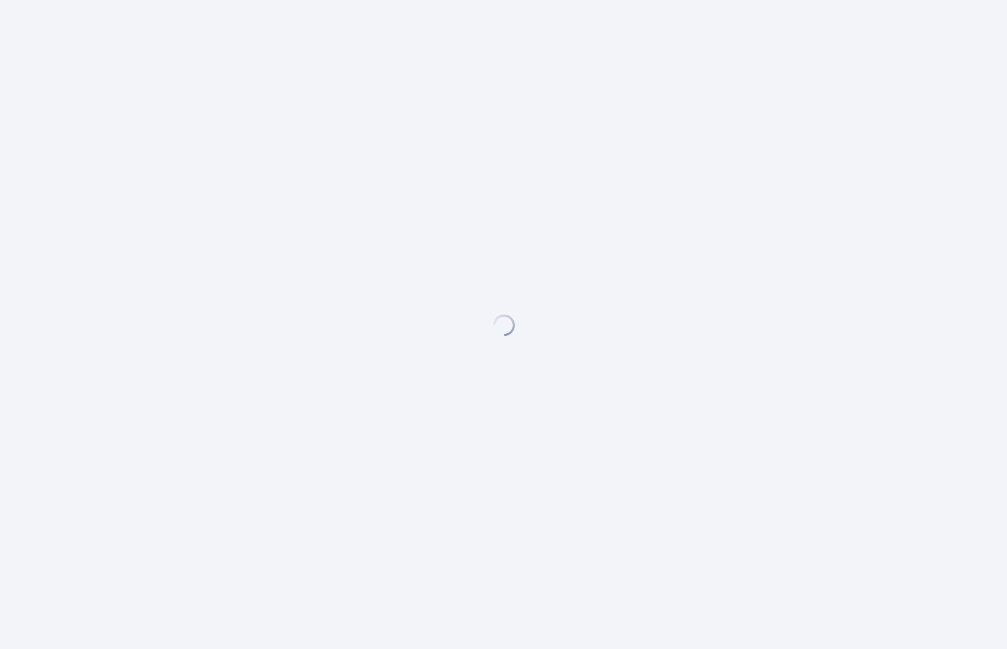scroll, scrollTop: 0, scrollLeft: 0, axis: both 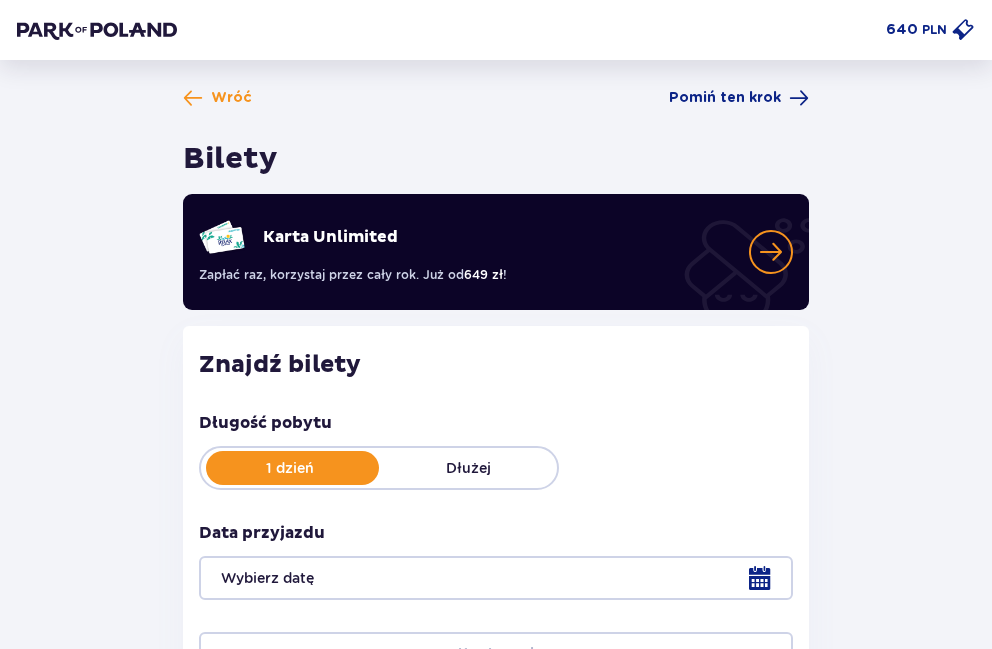 type on "07.08.25" 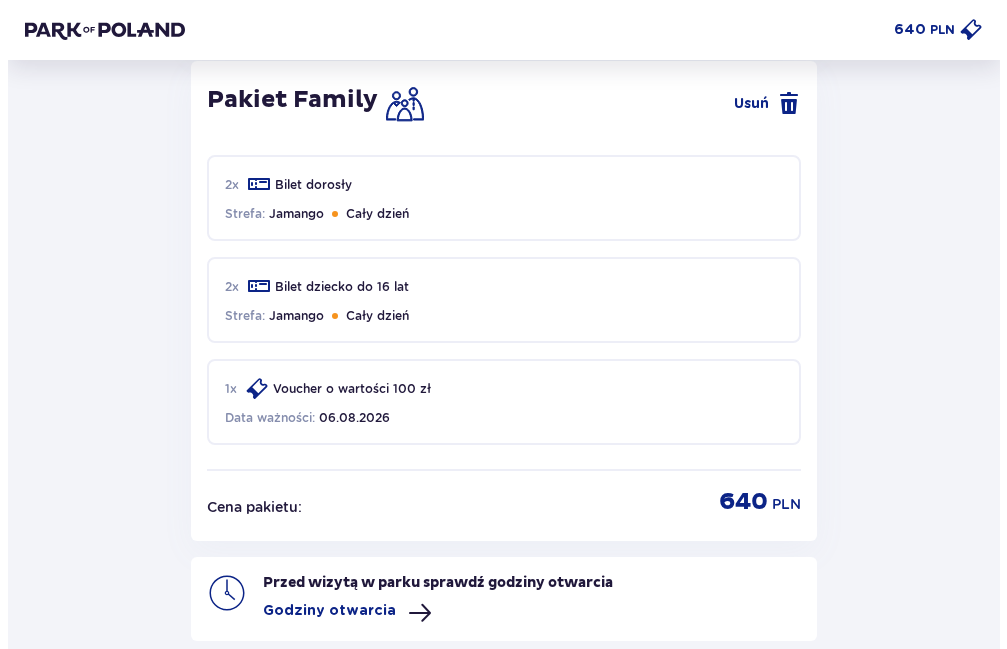 scroll, scrollTop: 1671, scrollLeft: 0, axis: vertical 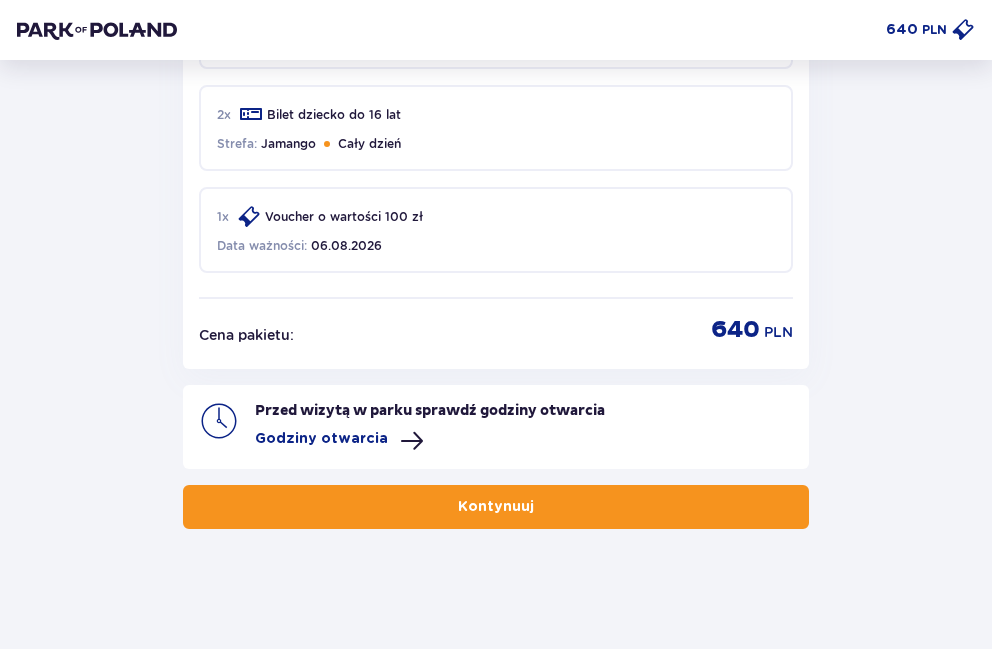 click at bounding box center (412, 441) 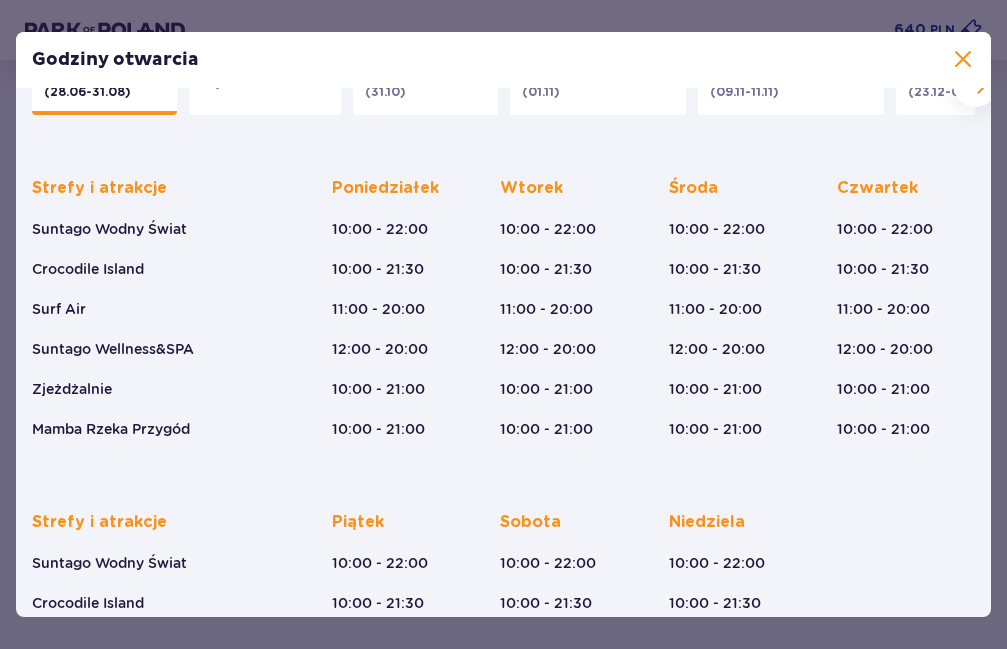 scroll, scrollTop: 0, scrollLeft: 0, axis: both 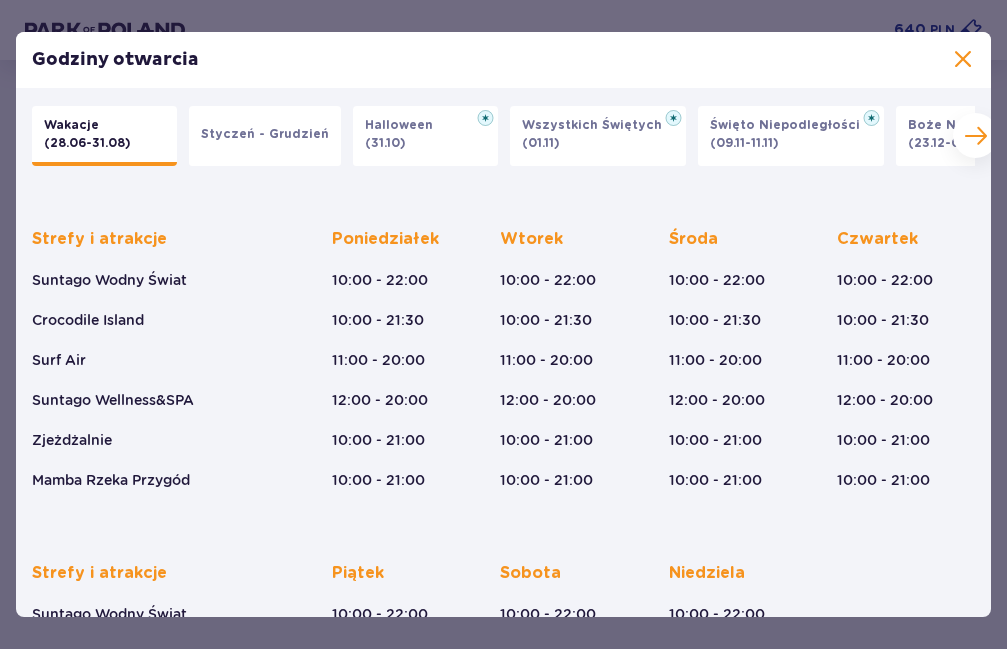 click at bounding box center (976, 136) 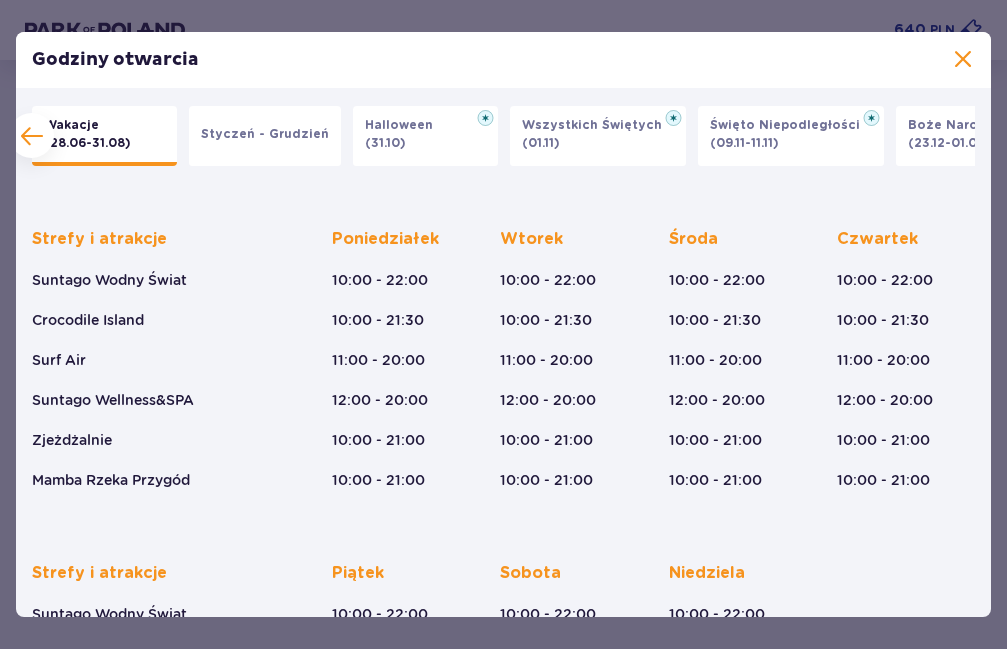 scroll, scrollTop: 0, scrollLeft: 46, axis: horizontal 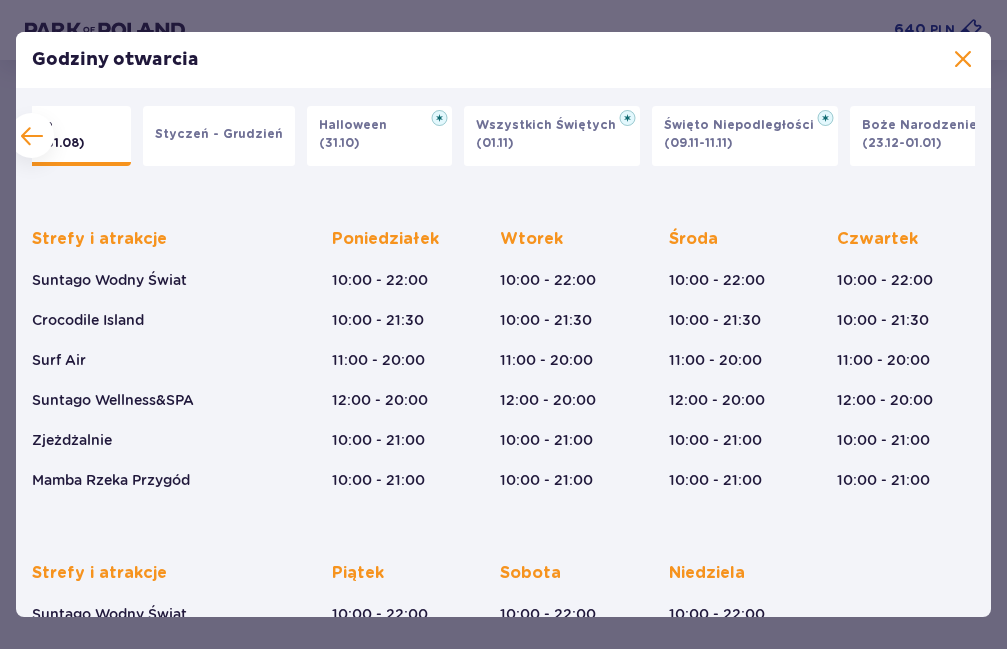 click on "Wakacje  (28.06-31.08) Styczeń - Grudzień Halloween  (31.10) Wszystkich Świętych  (01.11) Święto Niepodległości  (09.11-11.11) Boże Narodzenie  (23.12-01.01) Strefy i atrakcje Suntago Wodny Świat Crocodile Island Surf Air Suntago Wellness&SPA Zjeżdżalnie Mamba Rzeka Przygód Poniedziałek 10:00 - 22:00 10:00 - 21:30 11:00 - 20:00 12:00 - 20:00 10:00 - 21:00 10:00 - 21:00 Wtorek 10:00 - 22:00 10:00 - 21:30 11:00 - 20:00 12:00 - 20:00 10:00 - 21:00 10:00 - 21:00 Środa 10:00 - 22:00 10:00 - 21:30 11:00 - 20:00 12:00 - 20:00 10:00 - 21:00 10:00 - 21:00 Czwartek 10:00 - 22:00 10:00 - 21:30 11:00 - 20:00 12:00 - 20:00 10:00 - 21:00 10:00 - 21:00 Strefy i atrakcje Suntago Wodny Świat Crocodile Island Surf Air Suntago Wellness&SPA Zjeżdżalnie Mamba Rzeka Przygód Piątek 10:00 - 22:00 10:00 - 21:30 11:00 - 20:00 12:00 - 20:00 10:00 - 21:00 10:00 - 21:00 Sobota 10:00 - 22:00 10:00 - 21:30 11:00 - 20:00 12:00 - 20:00 10:00 - 21:00 10:00 - 21:00 Niedziela 10:00 - 22:00 10:00 - 21:30 11:00 - 20:00" at bounding box center [503, 478] 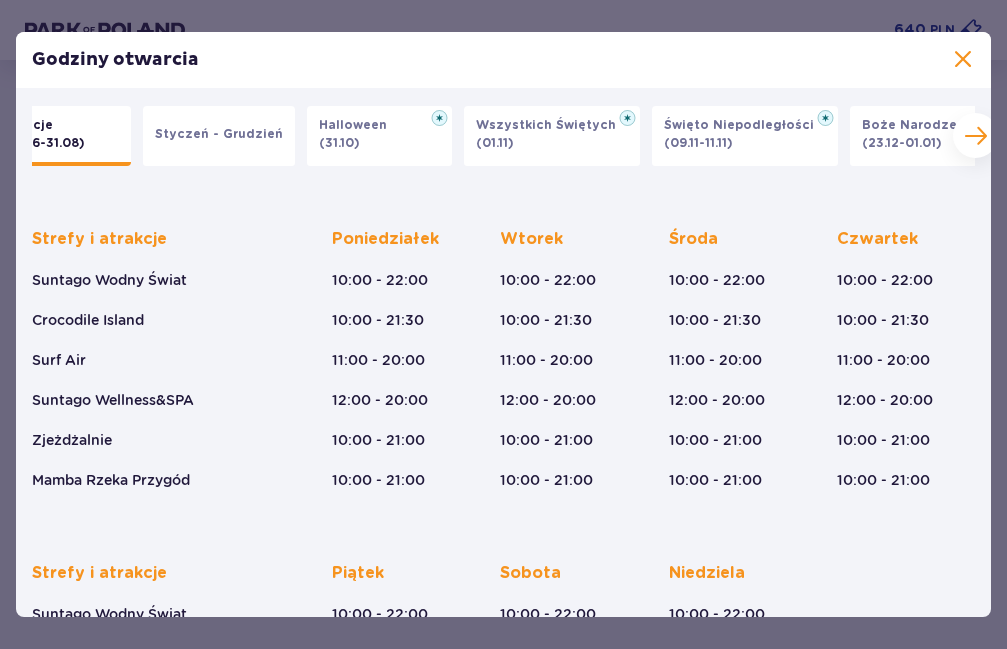 scroll, scrollTop: 0, scrollLeft: 0, axis: both 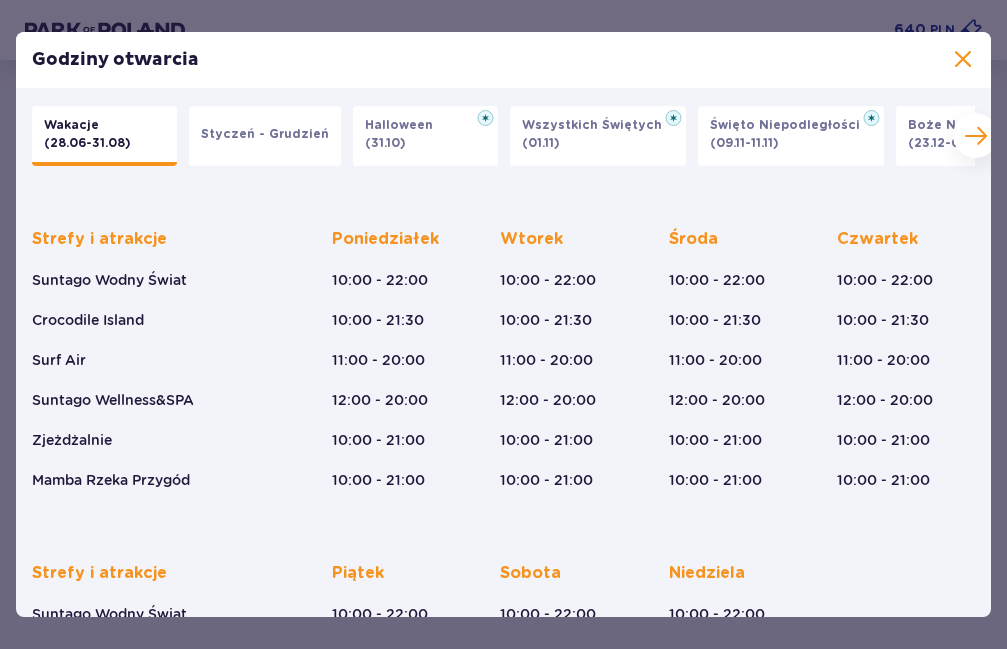click on "Wakacje  (28.06-31.08)" at bounding box center (104, 136) 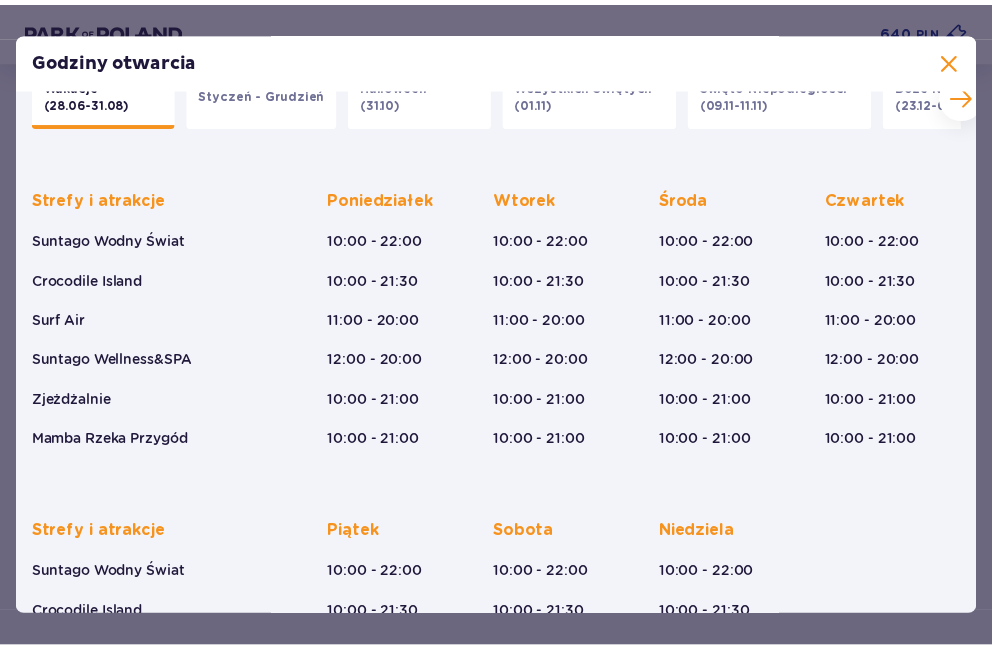 scroll, scrollTop: 0, scrollLeft: 0, axis: both 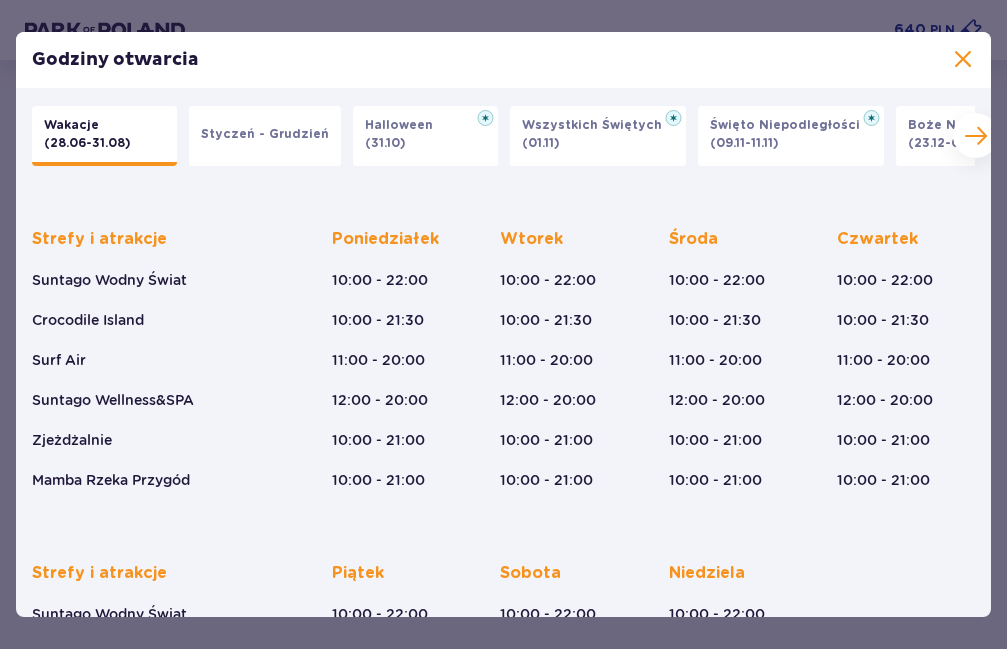 click at bounding box center (963, 60) 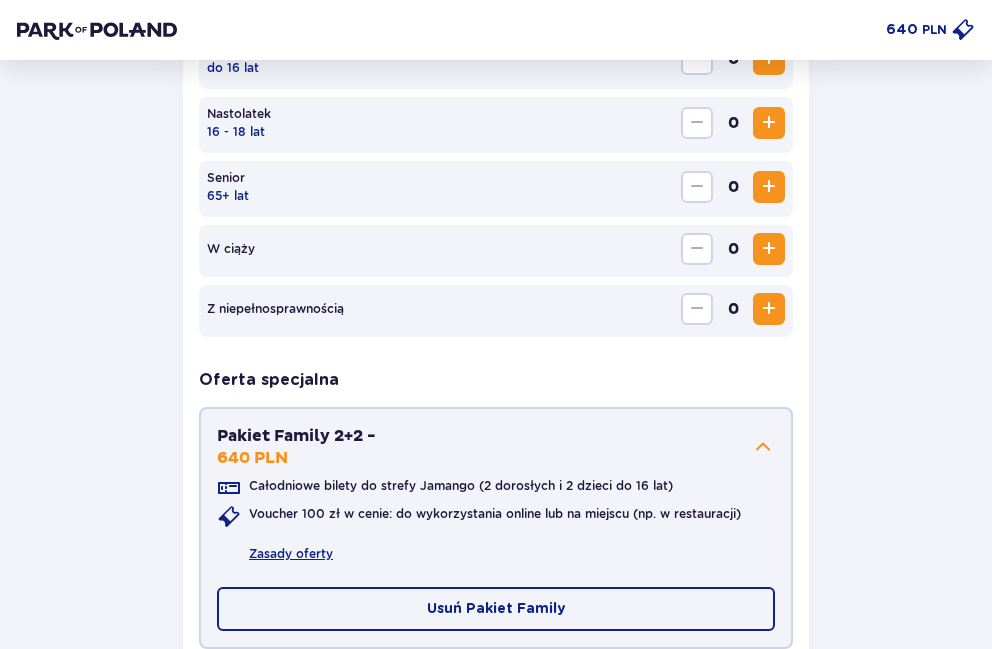 scroll, scrollTop: 1171, scrollLeft: 0, axis: vertical 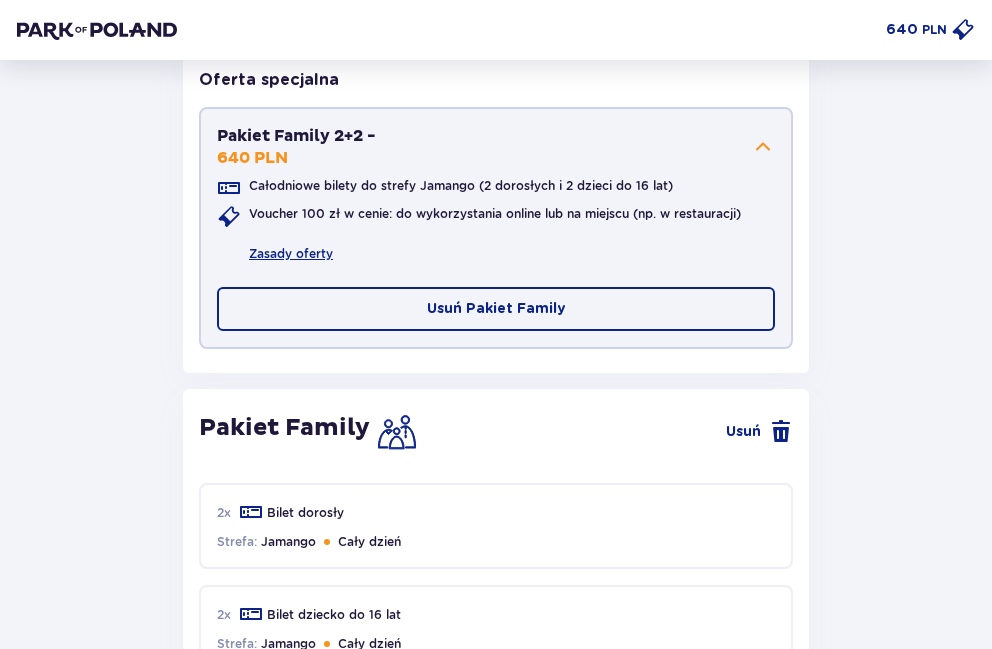click at bounding box center (763, 147) 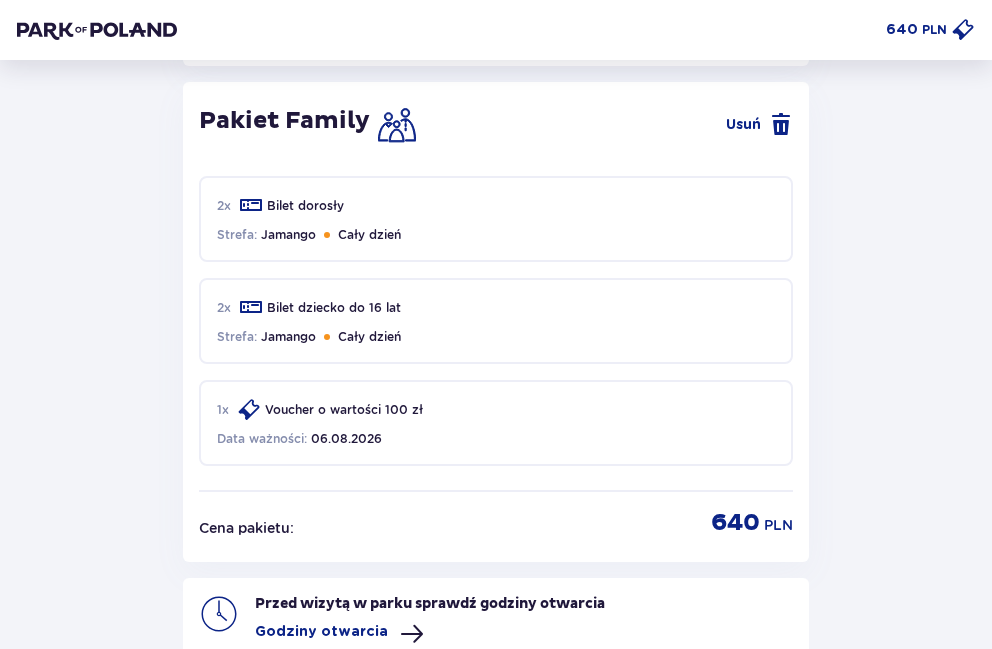 scroll, scrollTop: 1271, scrollLeft: 0, axis: vertical 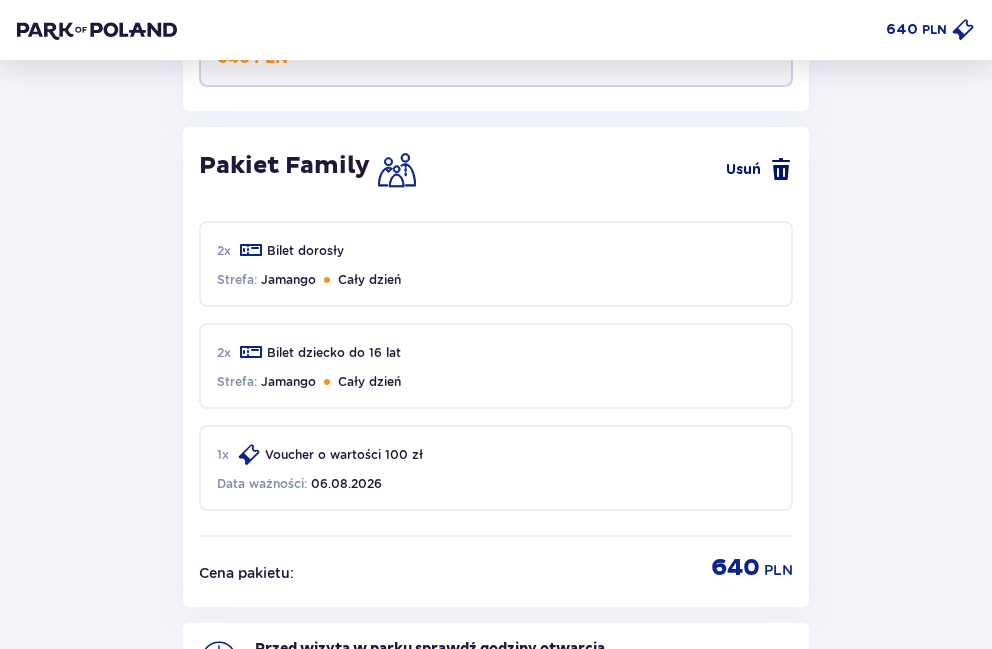 click at bounding box center (781, 170) 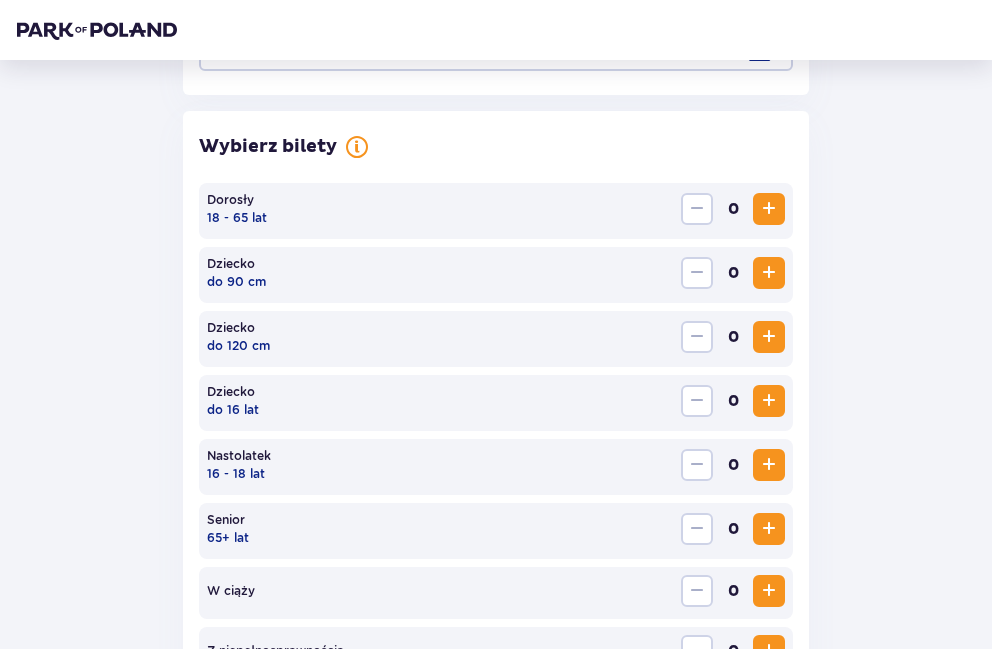 scroll, scrollTop: 416, scrollLeft: 0, axis: vertical 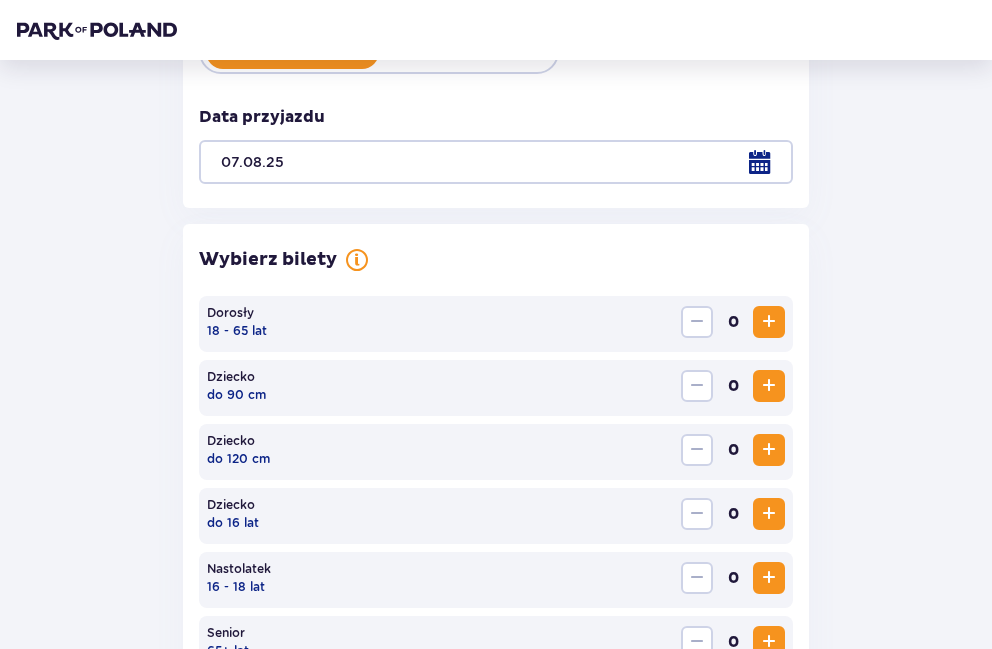 click at bounding box center (769, 322) 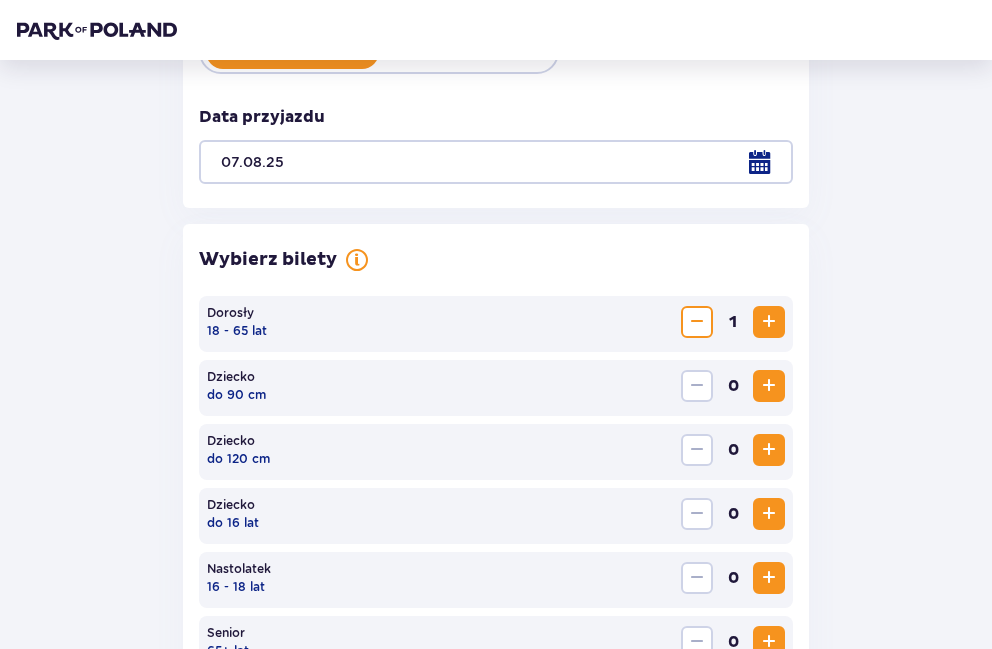 click at bounding box center [769, 322] 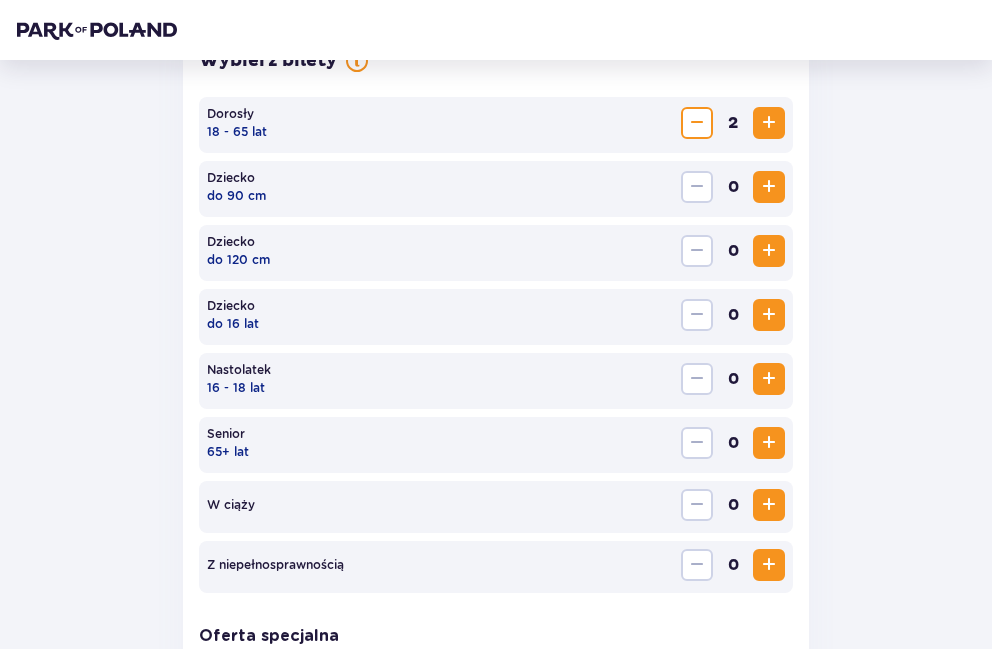 scroll, scrollTop: 616, scrollLeft: 0, axis: vertical 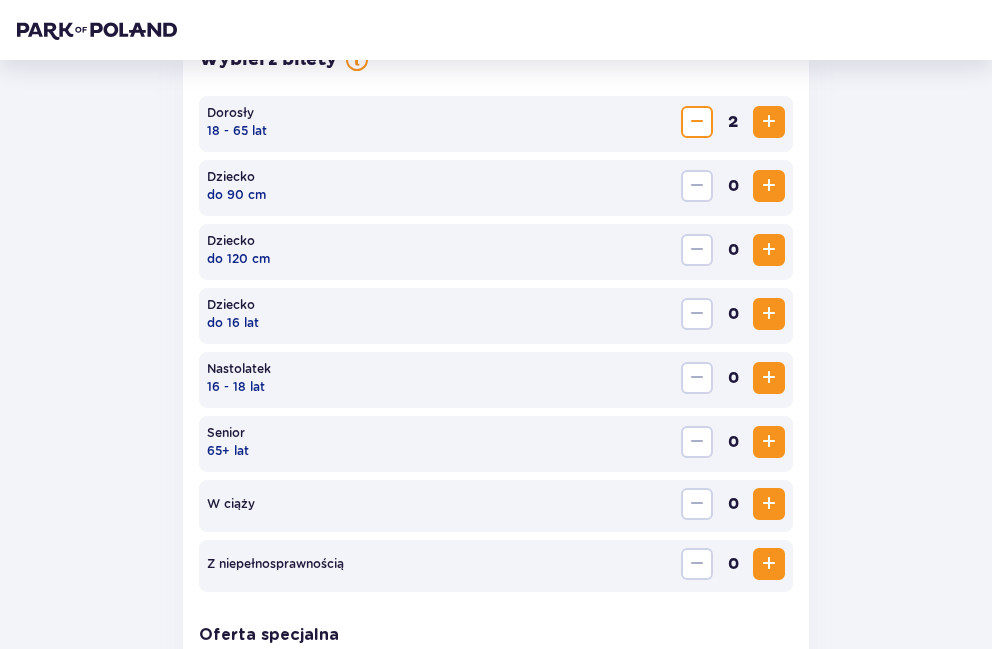 click at bounding box center [769, 314] 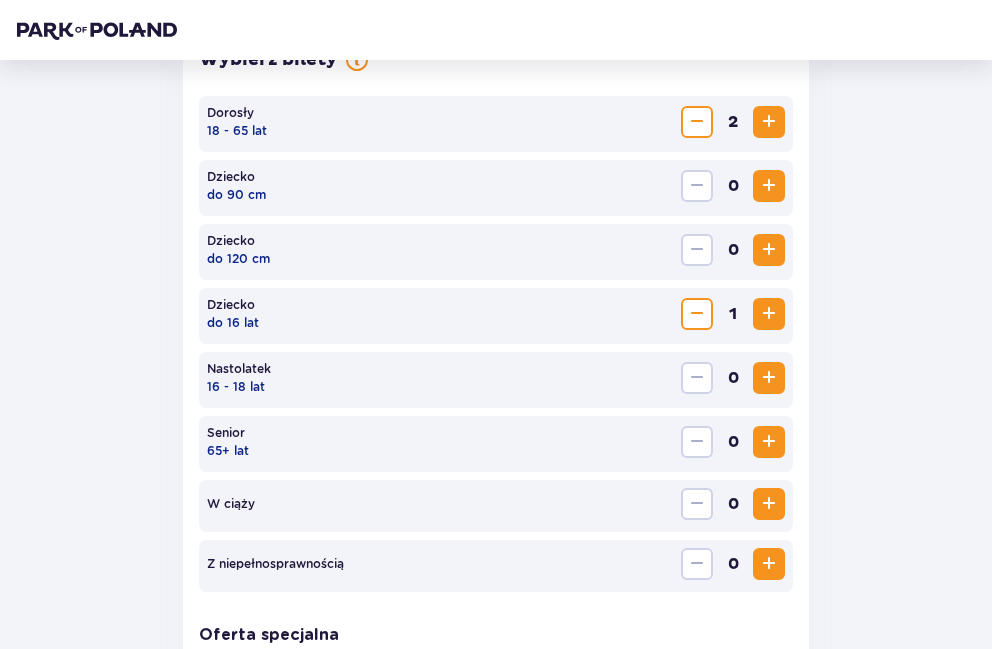 click at bounding box center [769, 250] 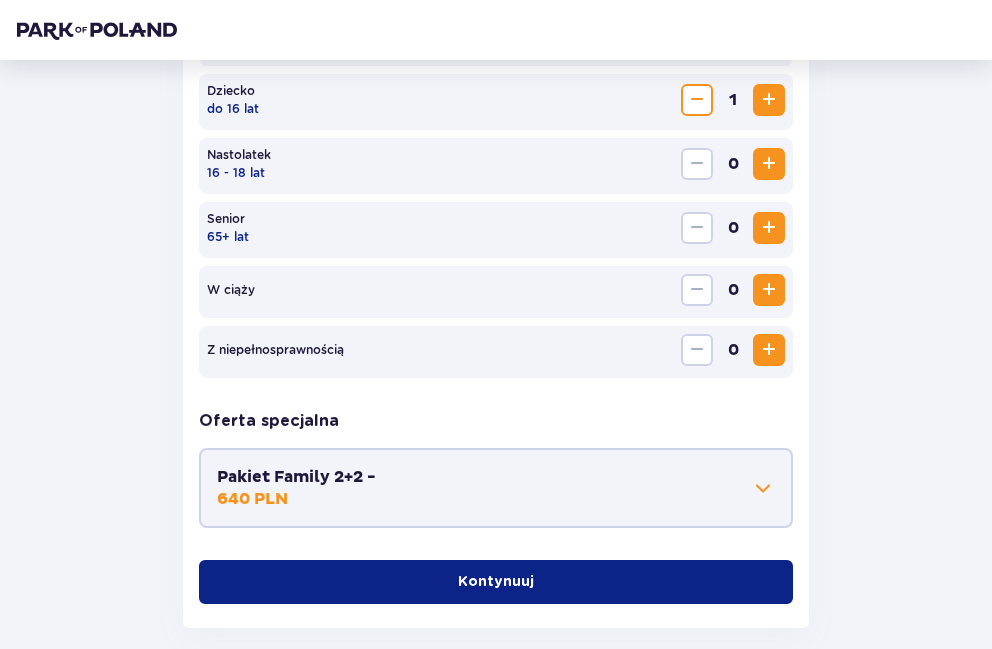 scroll, scrollTop: 929, scrollLeft: 0, axis: vertical 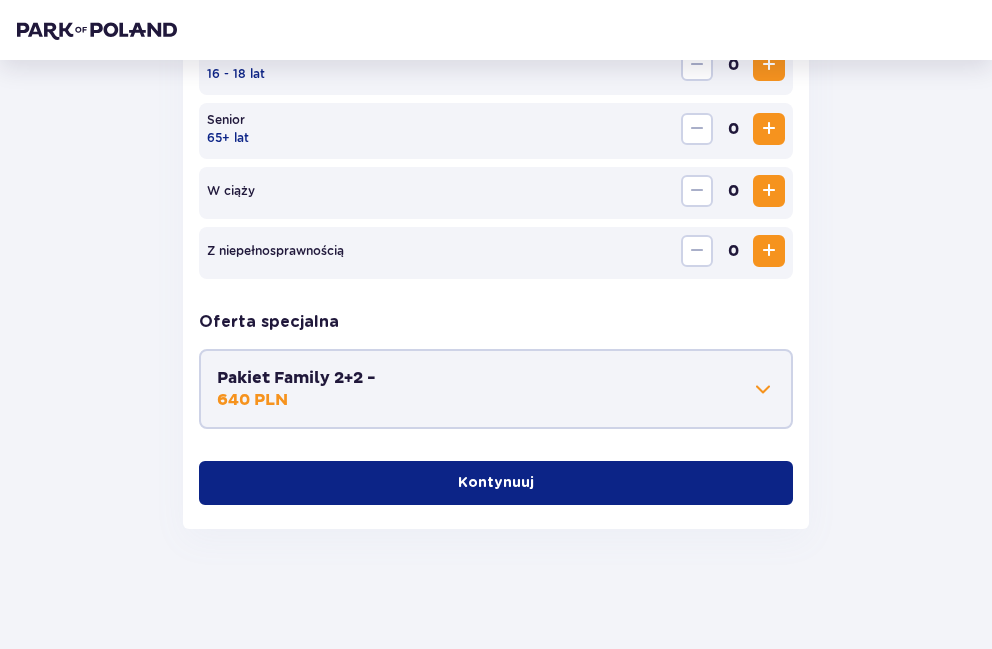 click on "Kontynuuj" at bounding box center [496, 483] 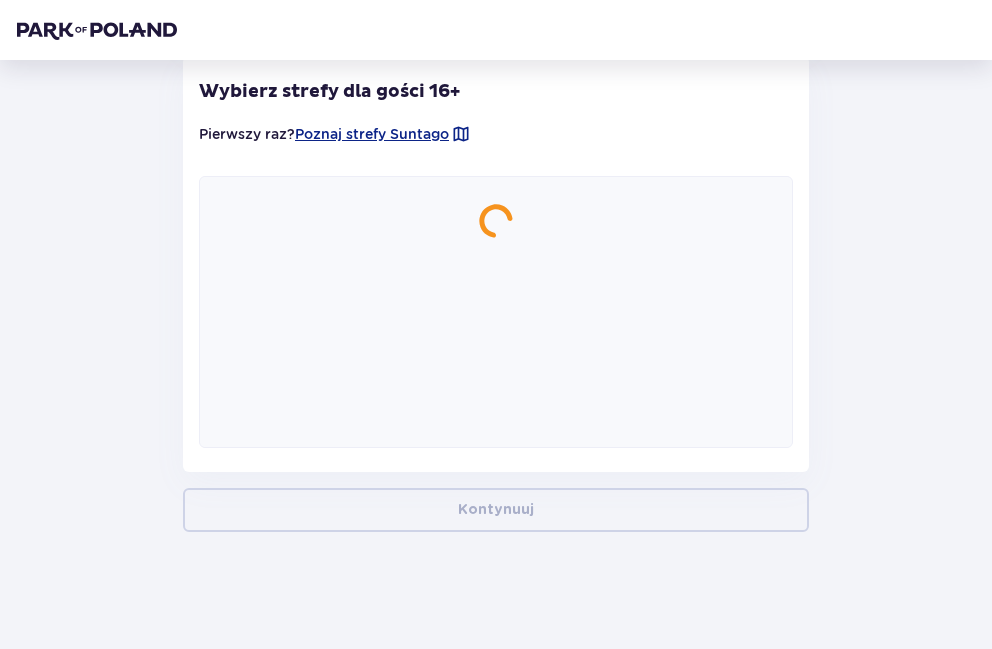 scroll, scrollTop: 1358, scrollLeft: 0, axis: vertical 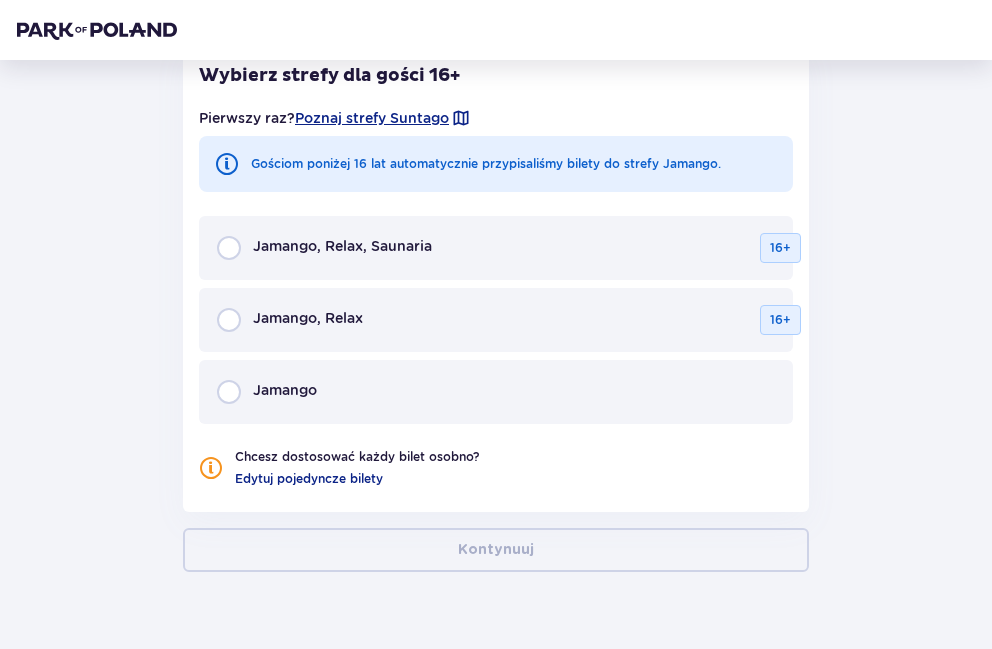 click on "Jamango" at bounding box center [496, 392] 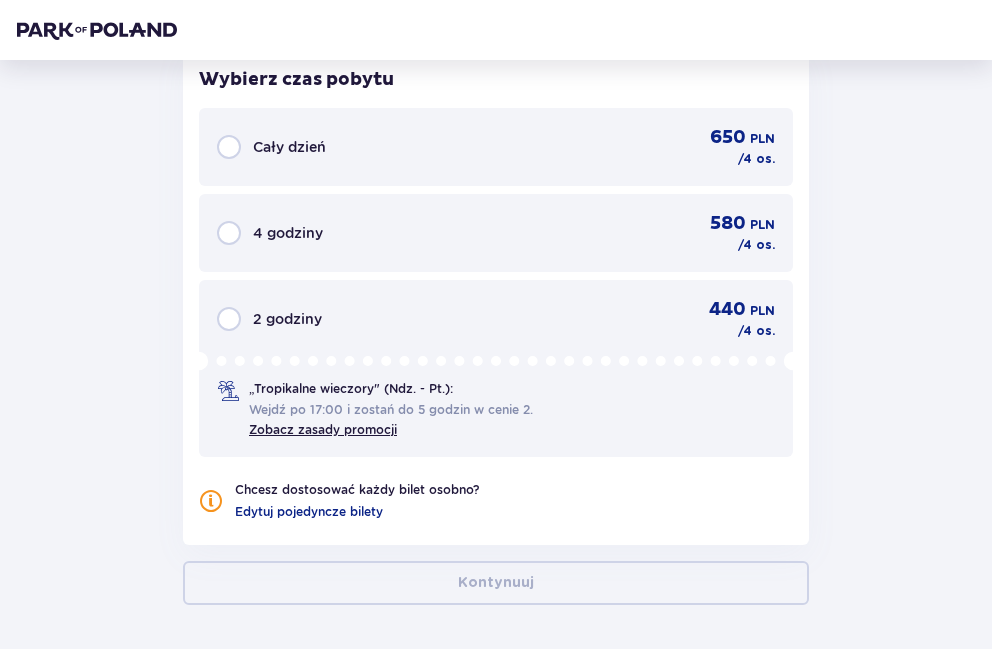 scroll, scrollTop: 1846, scrollLeft: 0, axis: vertical 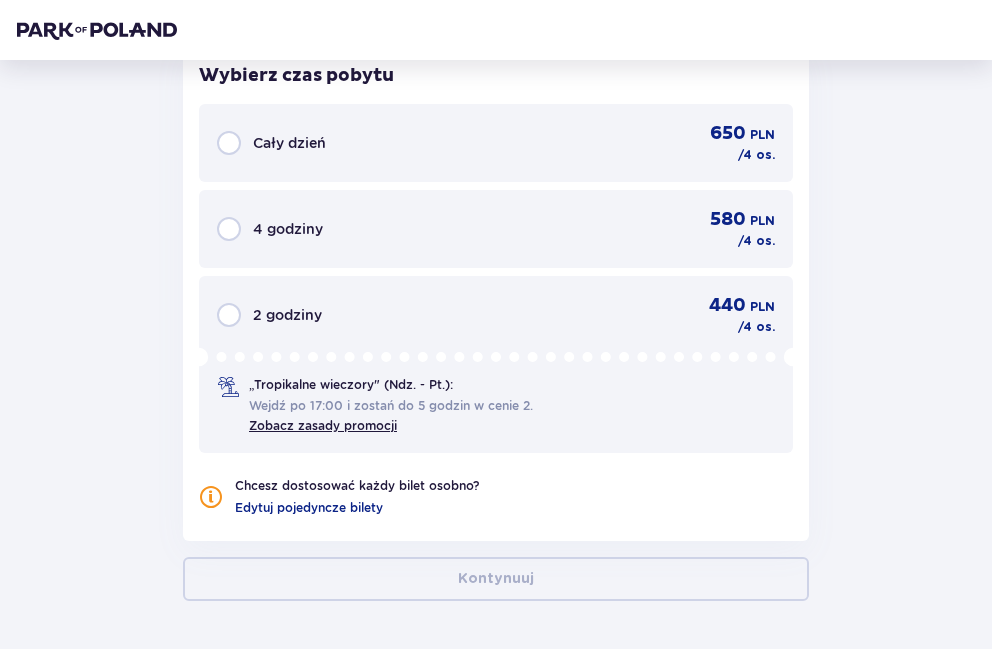 click on "Wejdź po 17:00 i zostań do 5 godzin w cenie 2." at bounding box center [391, 406] 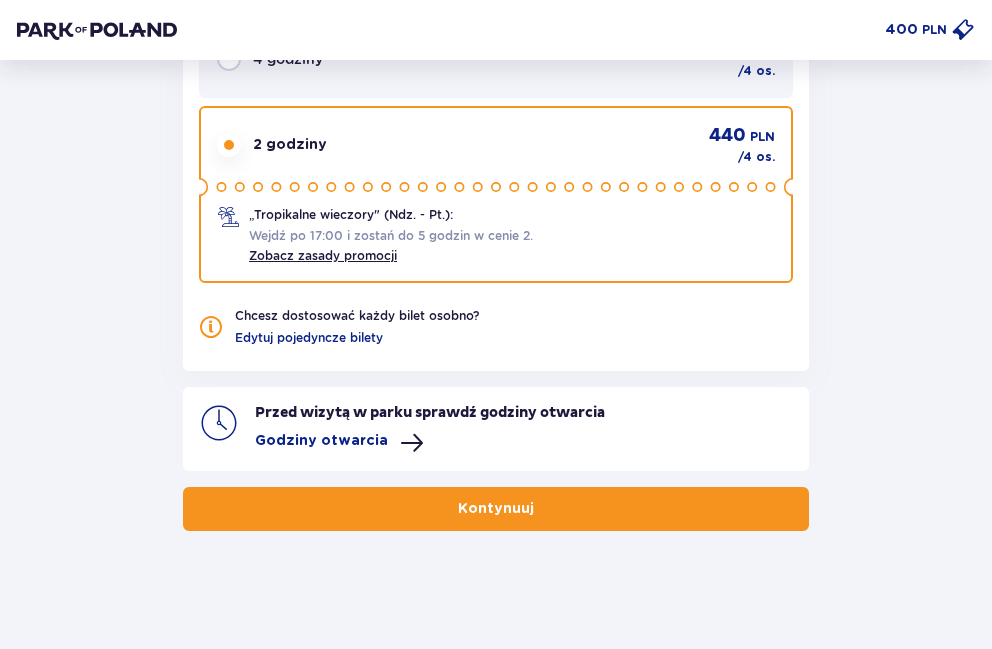 scroll, scrollTop: 2018, scrollLeft: 0, axis: vertical 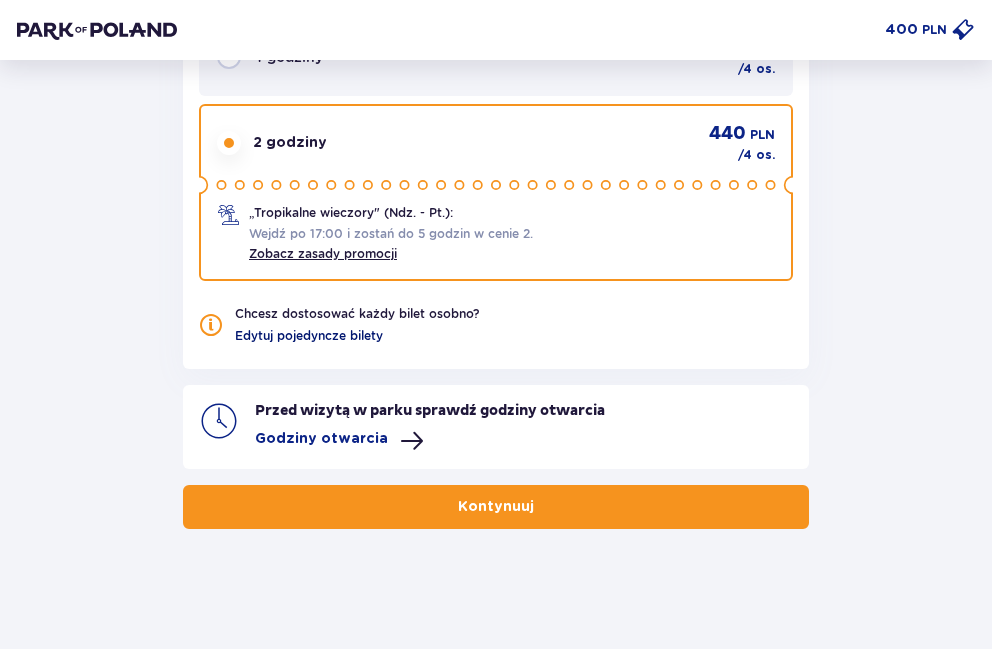 click on "Edytuj pojedyncze bilety" at bounding box center [309, 336] 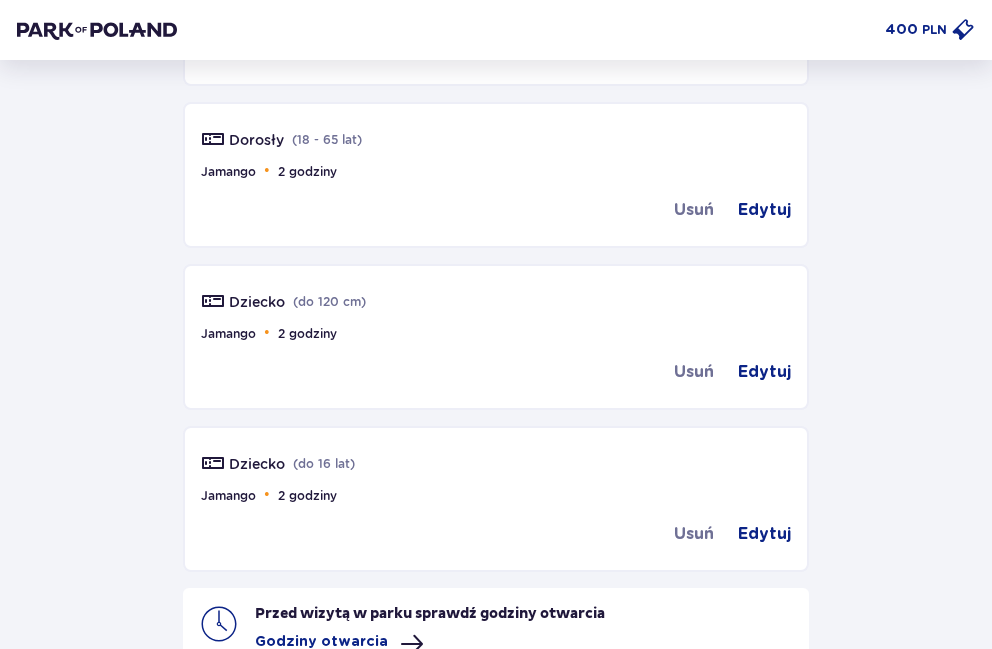 scroll, scrollTop: 1758, scrollLeft: 0, axis: vertical 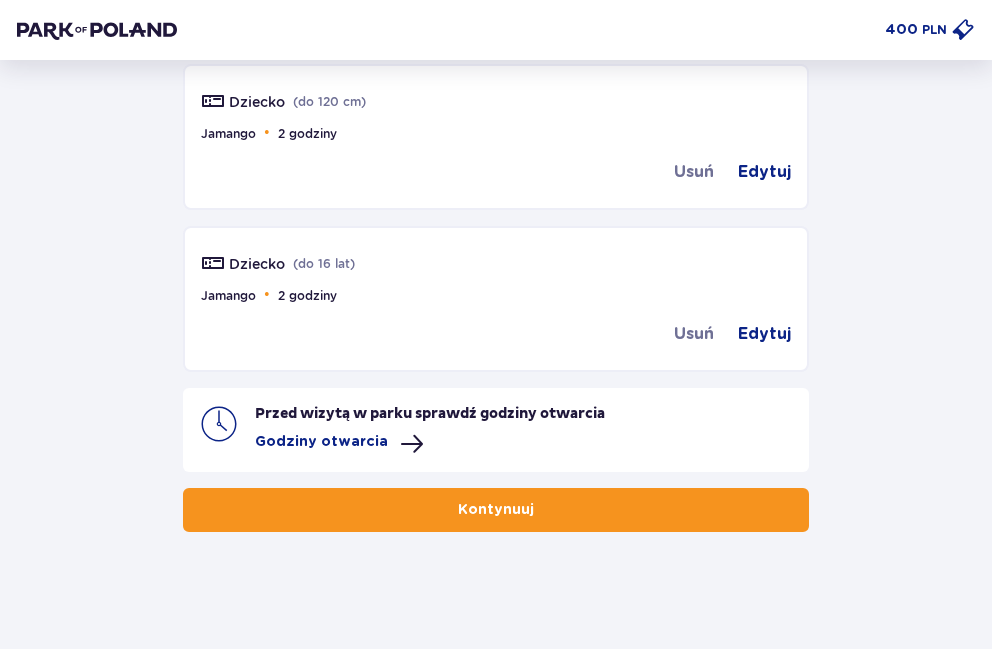 click on "Kontynuuj" at bounding box center [496, 510] 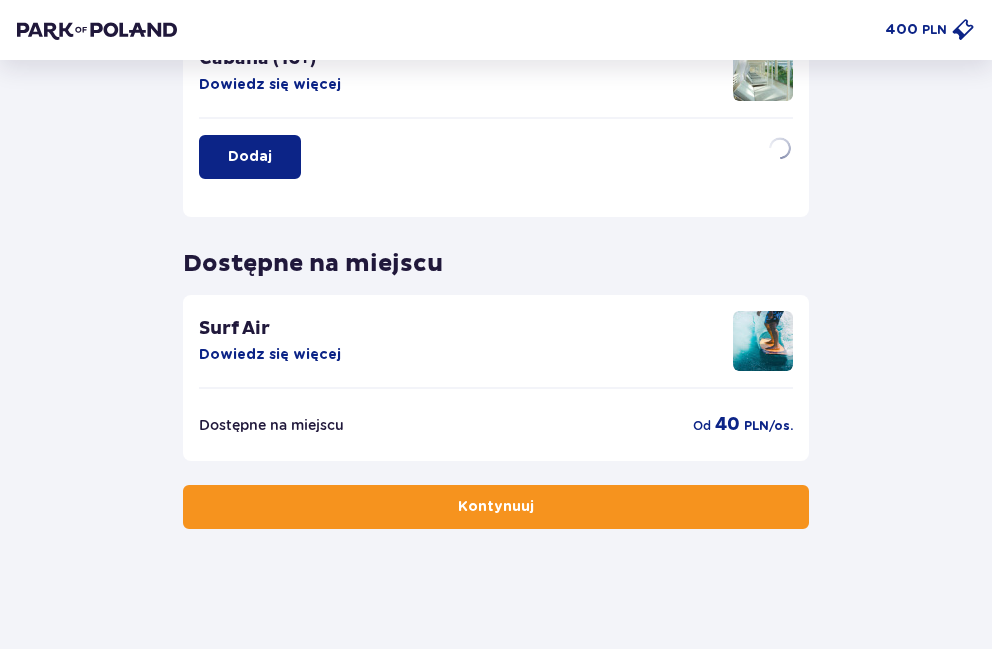 scroll, scrollTop: 0, scrollLeft: 0, axis: both 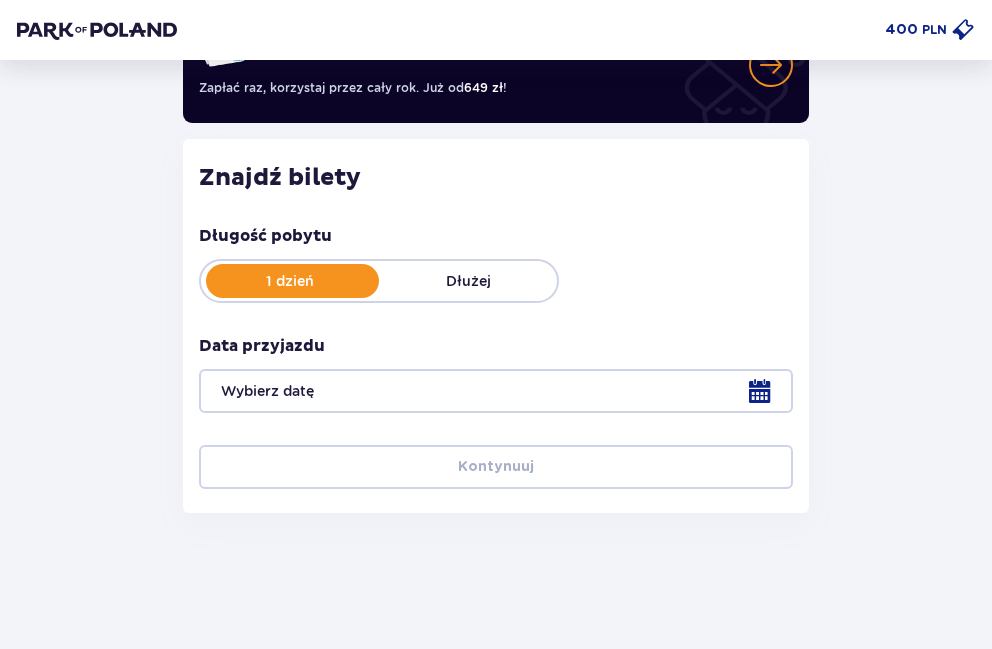type on "07.08.25" 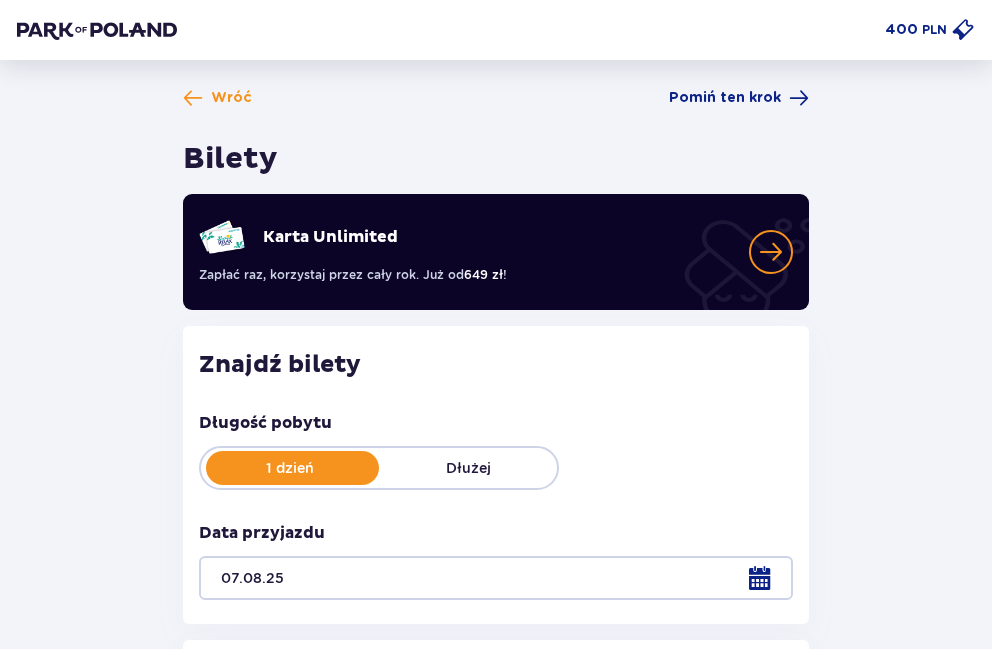 scroll, scrollTop: 599, scrollLeft: 0, axis: vertical 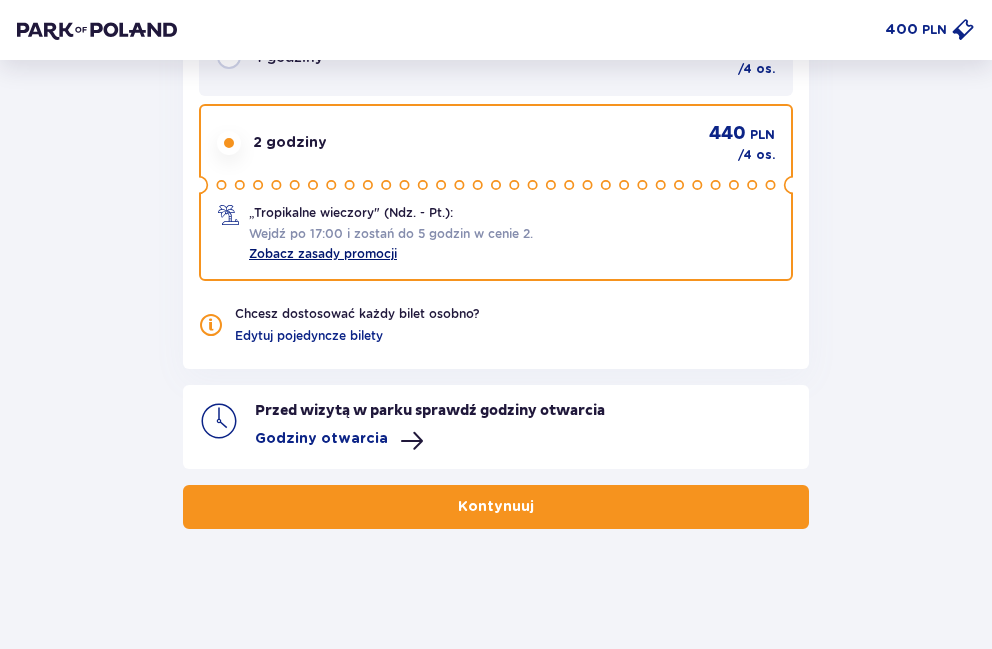 click on "Zobacz zasady promocji" at bounding box center [323, 253] 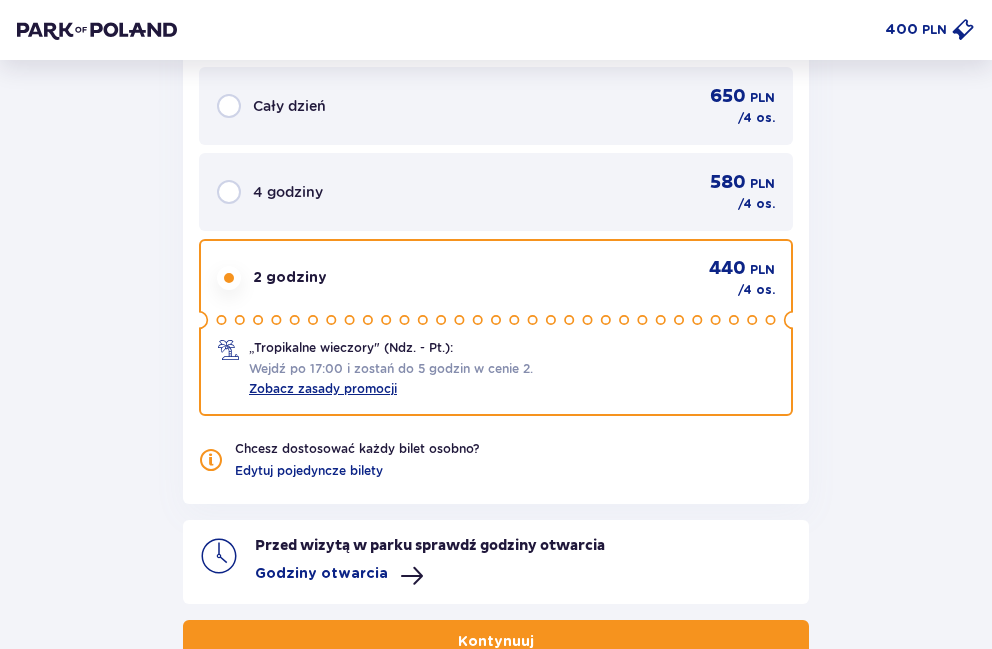 scroll, scrollTop: 1918, scrollLeft: 0, axis: vertical 